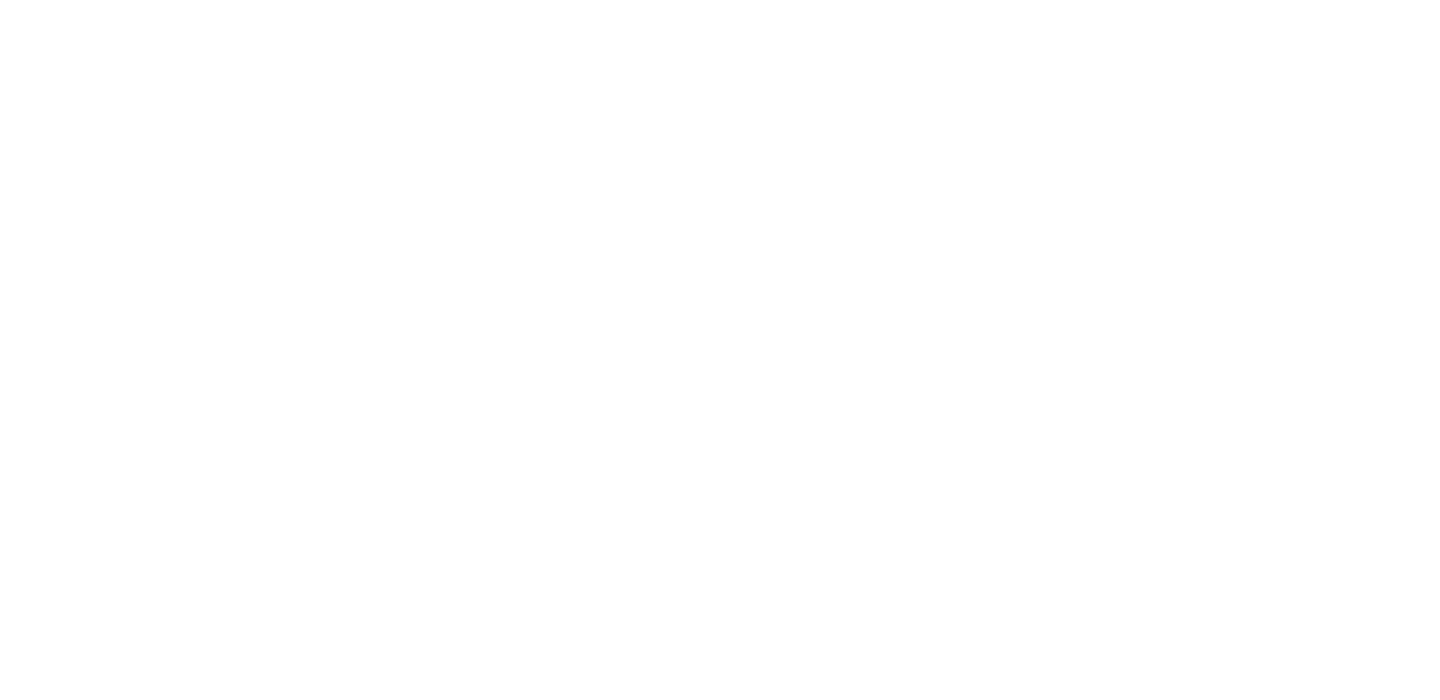 scroll, scrollTop: 0, scrollLeft: 0, axis: both 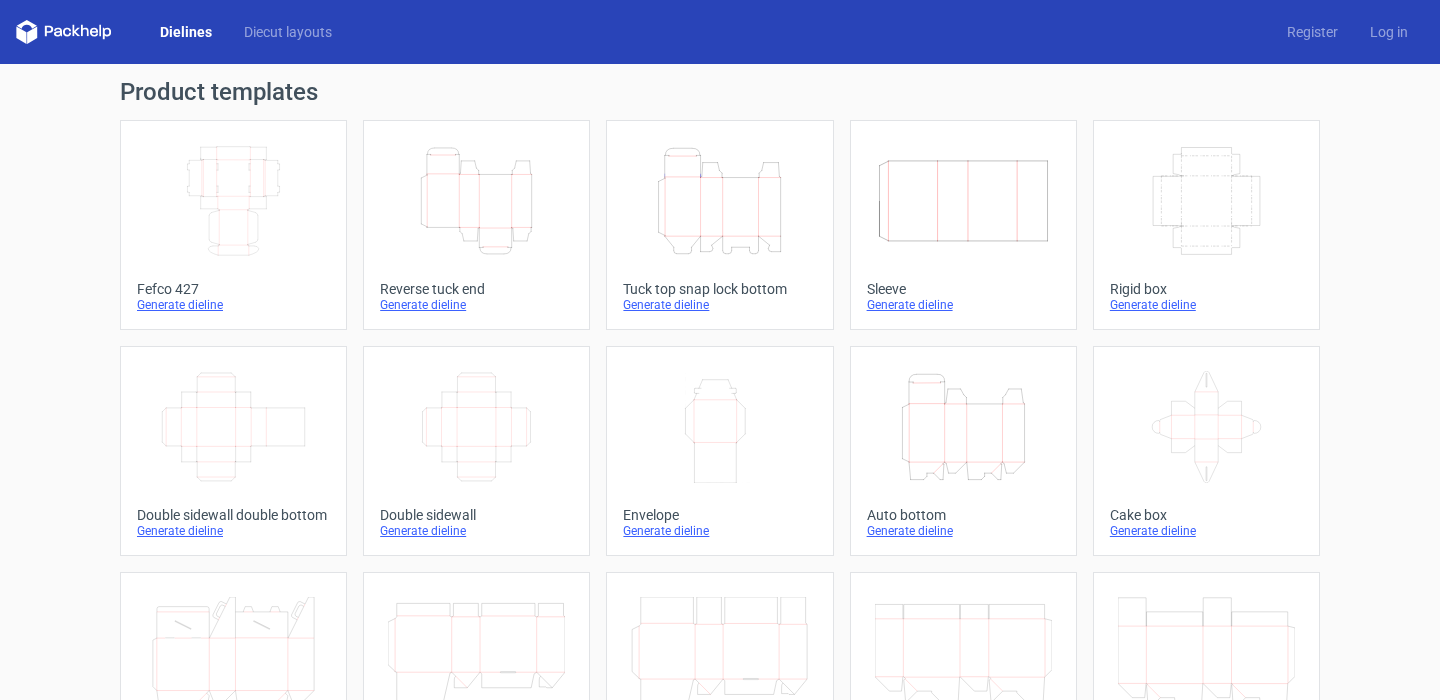 click on "Width
Depth
Height" 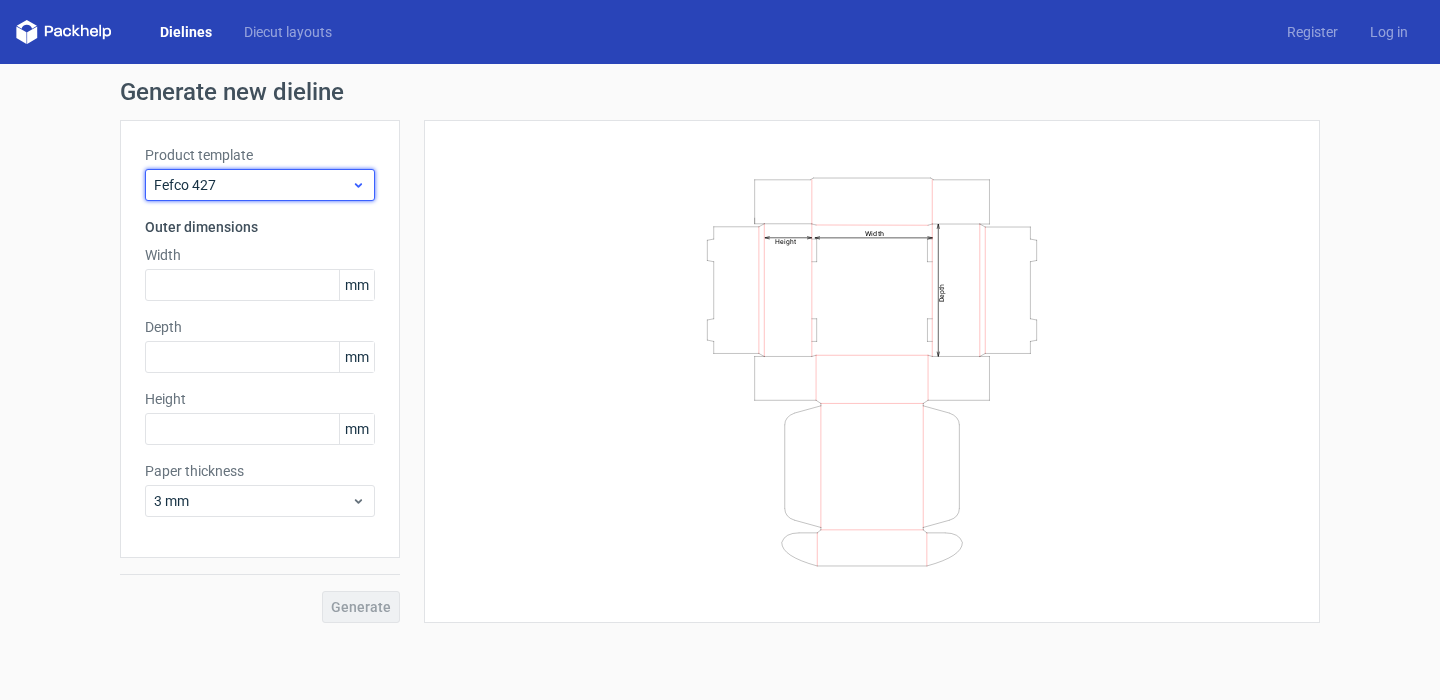 click on "Fefco 427" at bounding box center (252, 185) 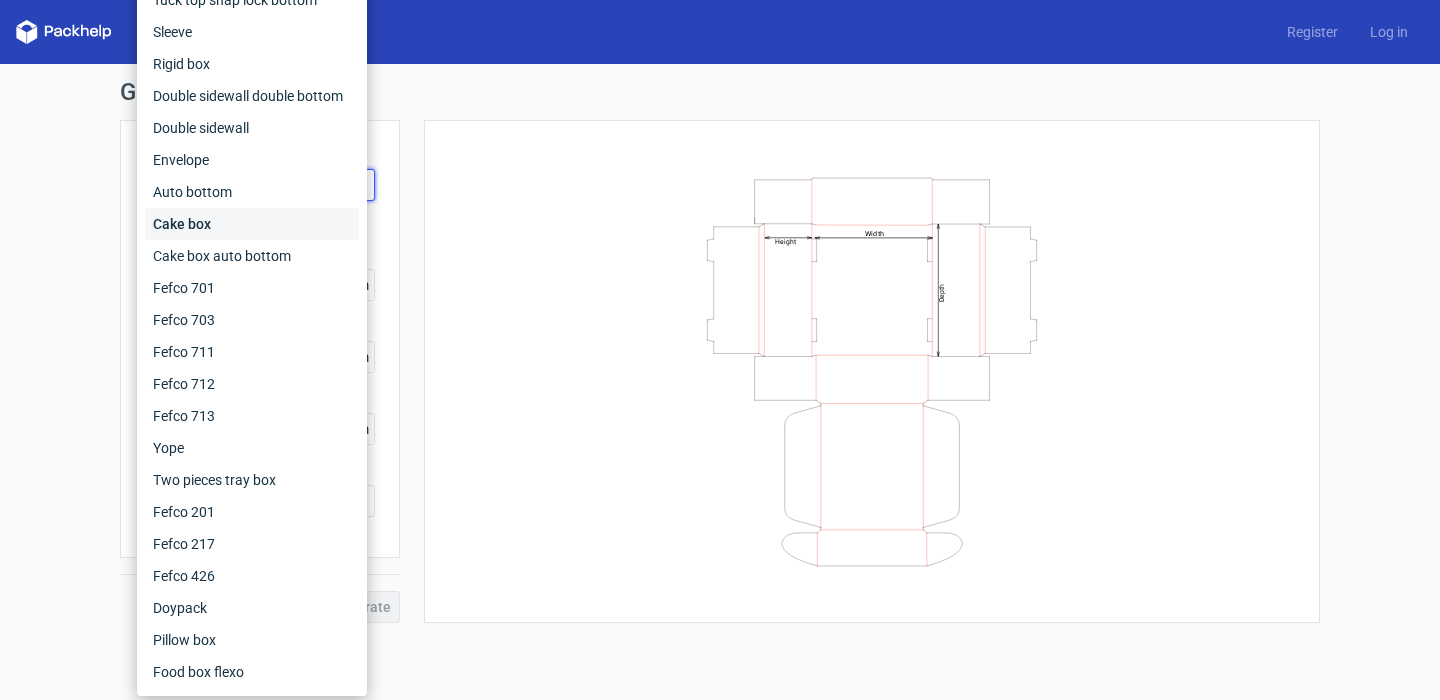 click on "Cake box" at bounding box center (252, 224) 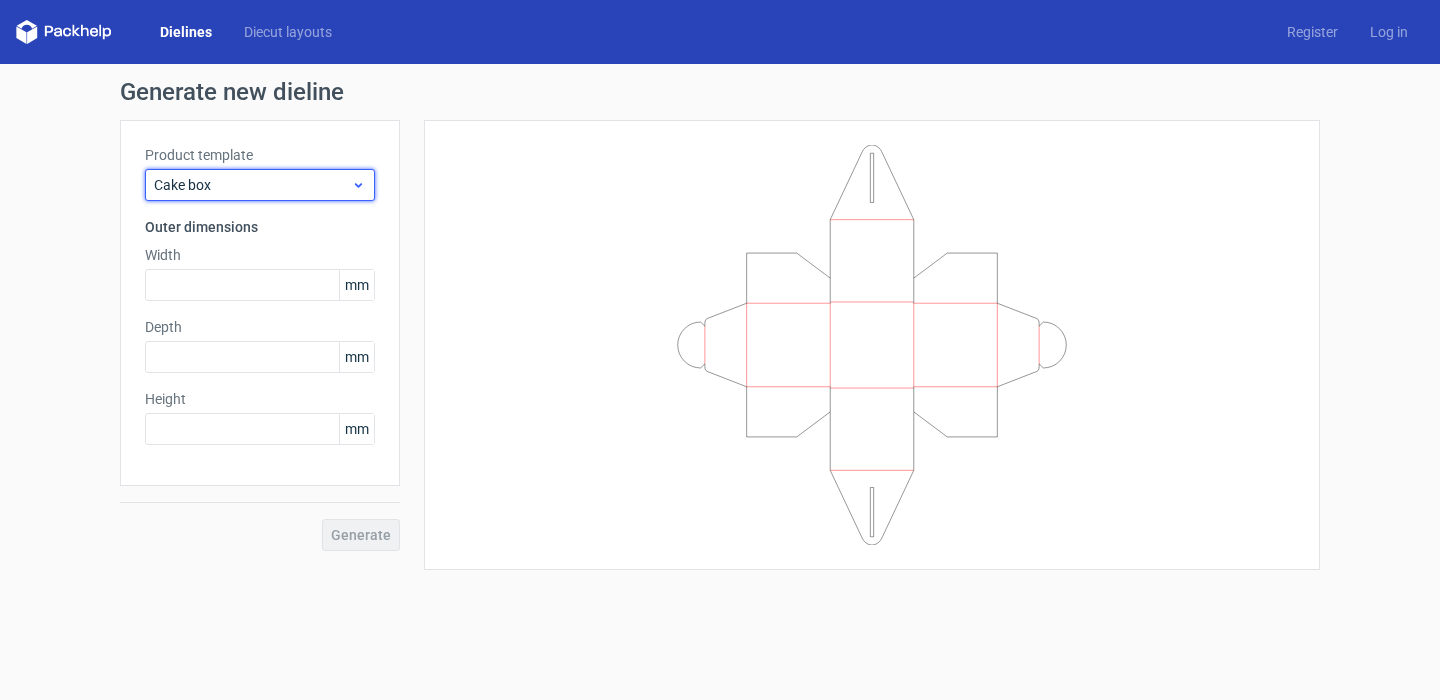 click on "Cake box" at bounding box center (252, 185) 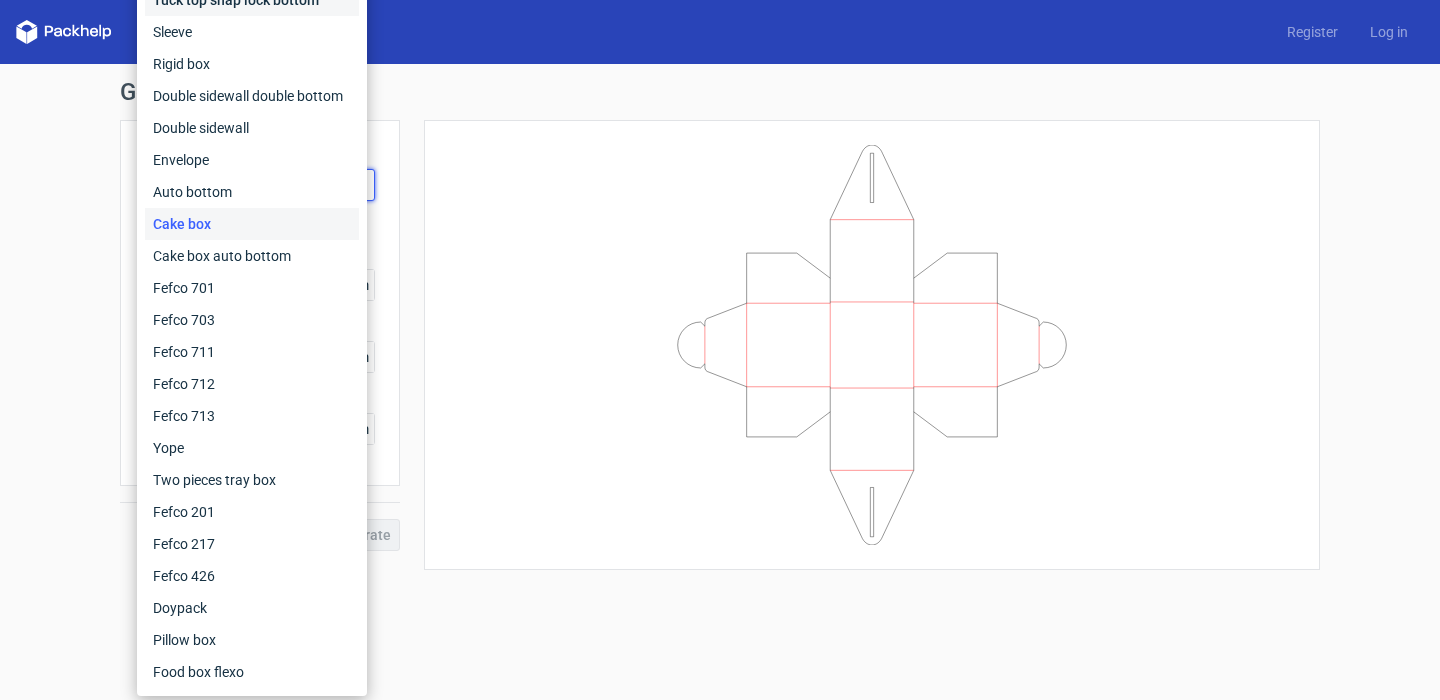 click on "Tuck top snap lock bottom" at bounding box center (252, 0) 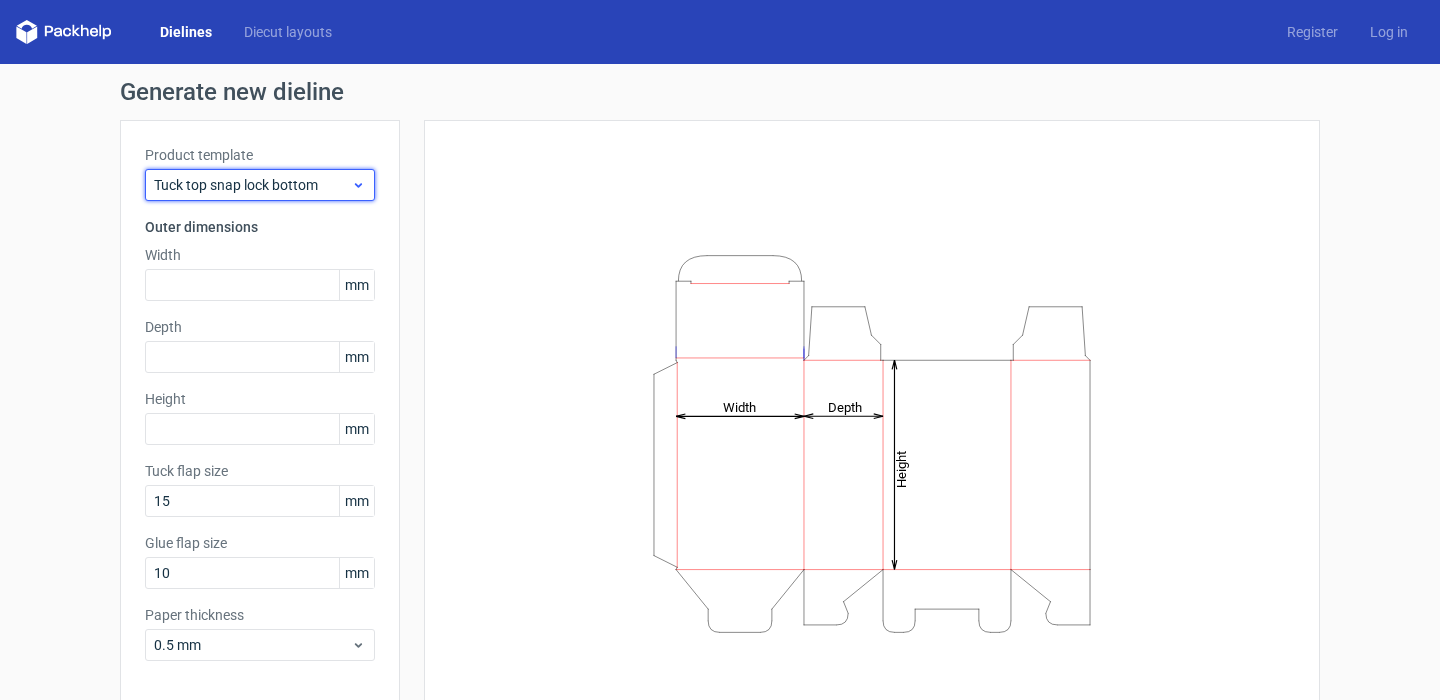 click on "Tuck top snap lock bottom" at bounding box center [252, 185] 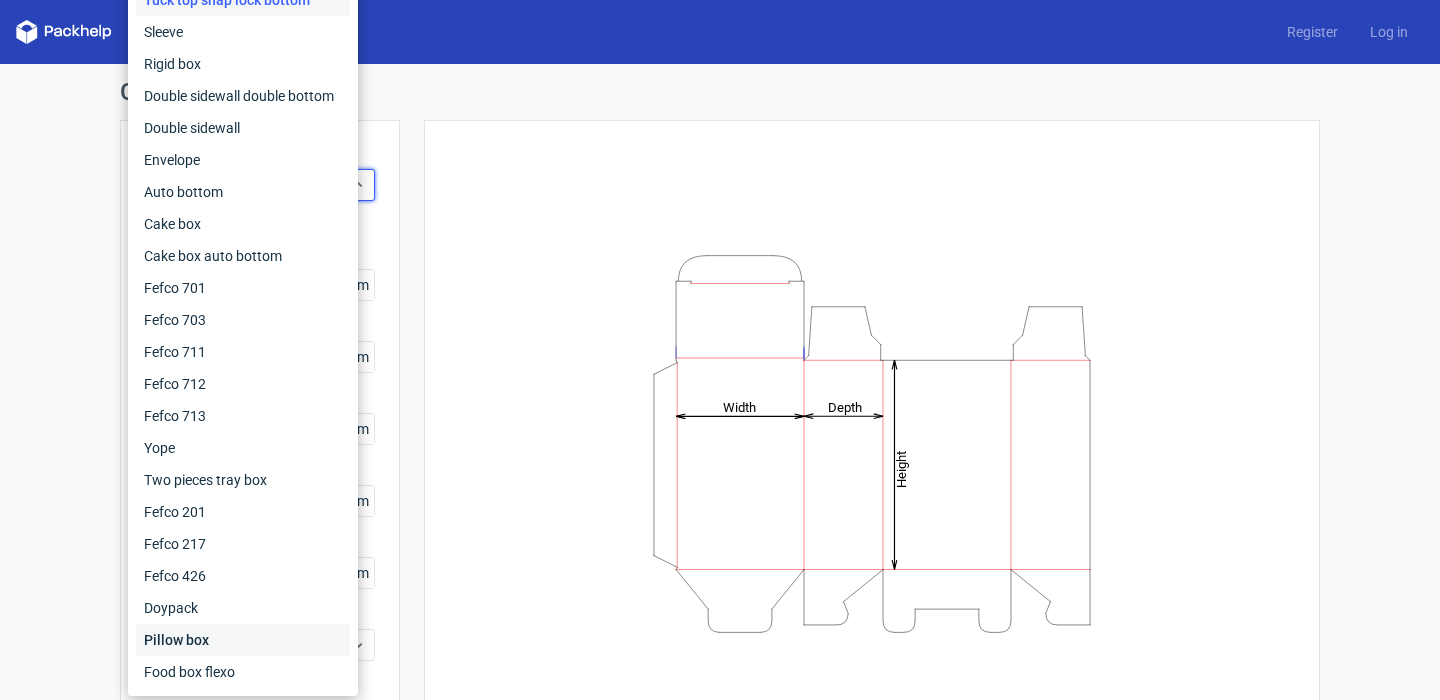 click on "Pillow box" at bounding box center (243, 640) 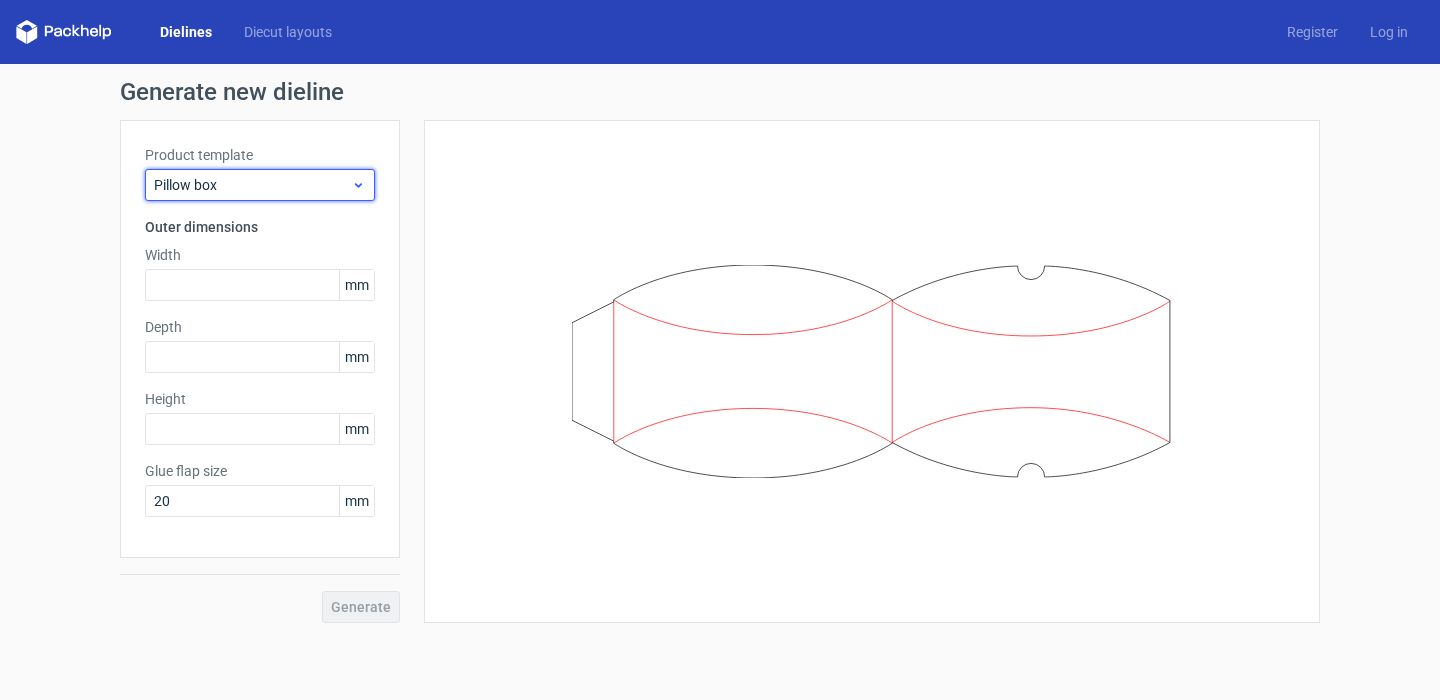 click on "Pillow box" at bounding box center (252, 185) 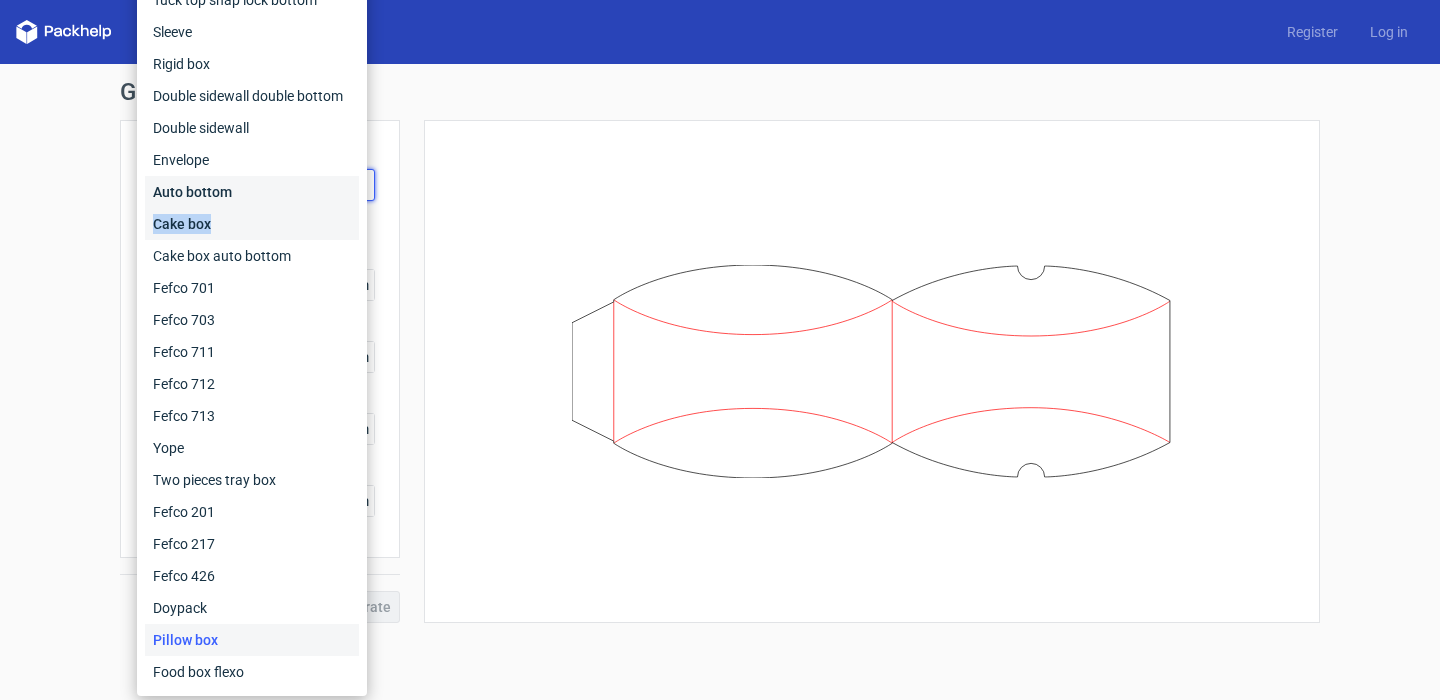 drag, startPoint x: 247, startPoint y: 208, endPoint x: 249, endPoint y: 196, distance: 12.165525 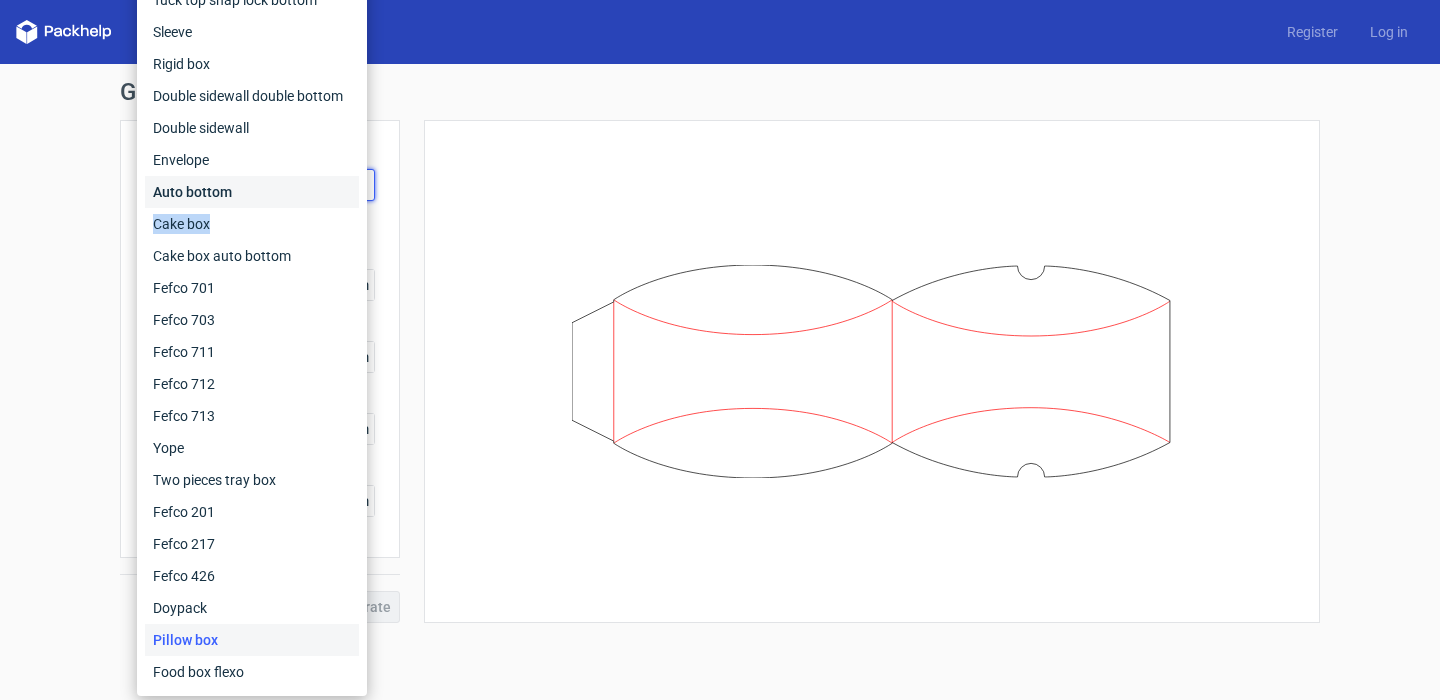 click on "Auto bottom" at bounding box center (252, 192) 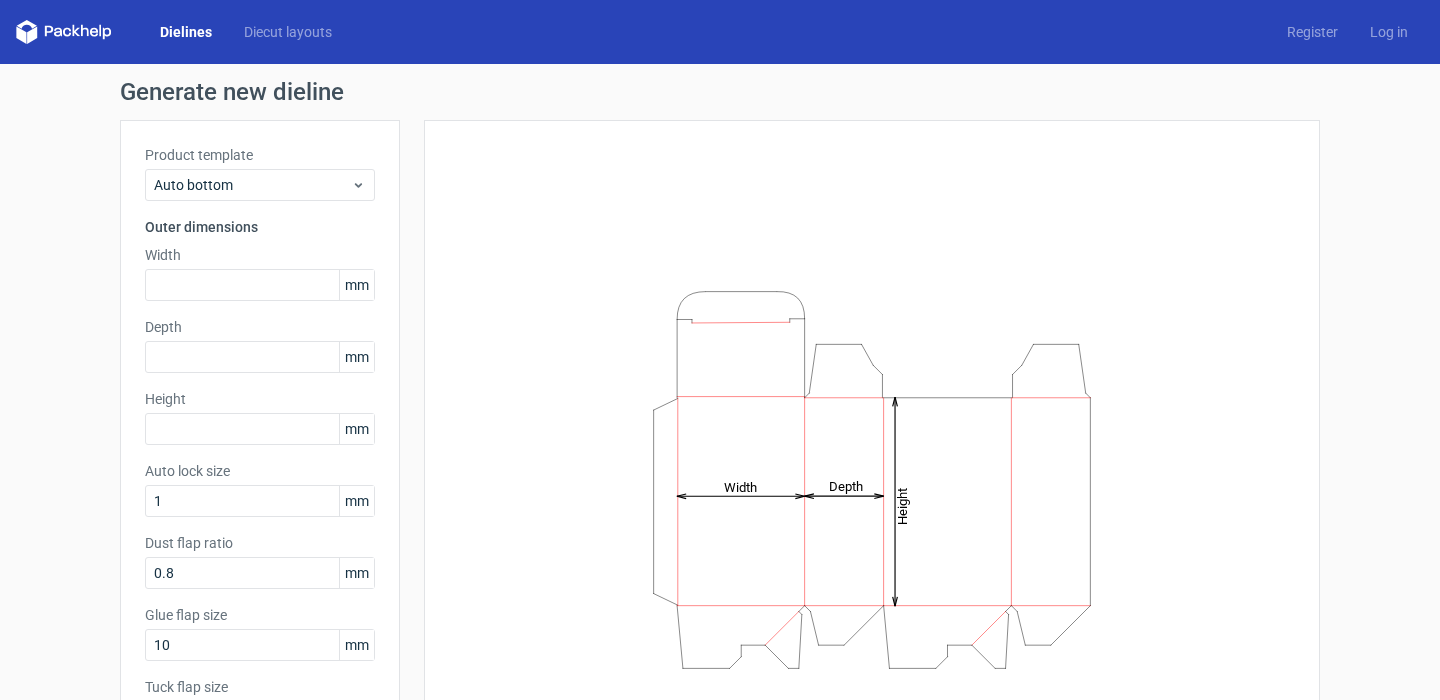 click on "Product template Auto bottom Outer dimensions Width [NUMBER] mm Depth [NUMBER] mm Height [NUMBER] mm Auto lock size [NUMBER] mm Dust flap ratio [NUMBER] mm Glue flap size [NUMBER] mm Tuck flap size [NUMBER] mm" at bounding box center [260, 447] 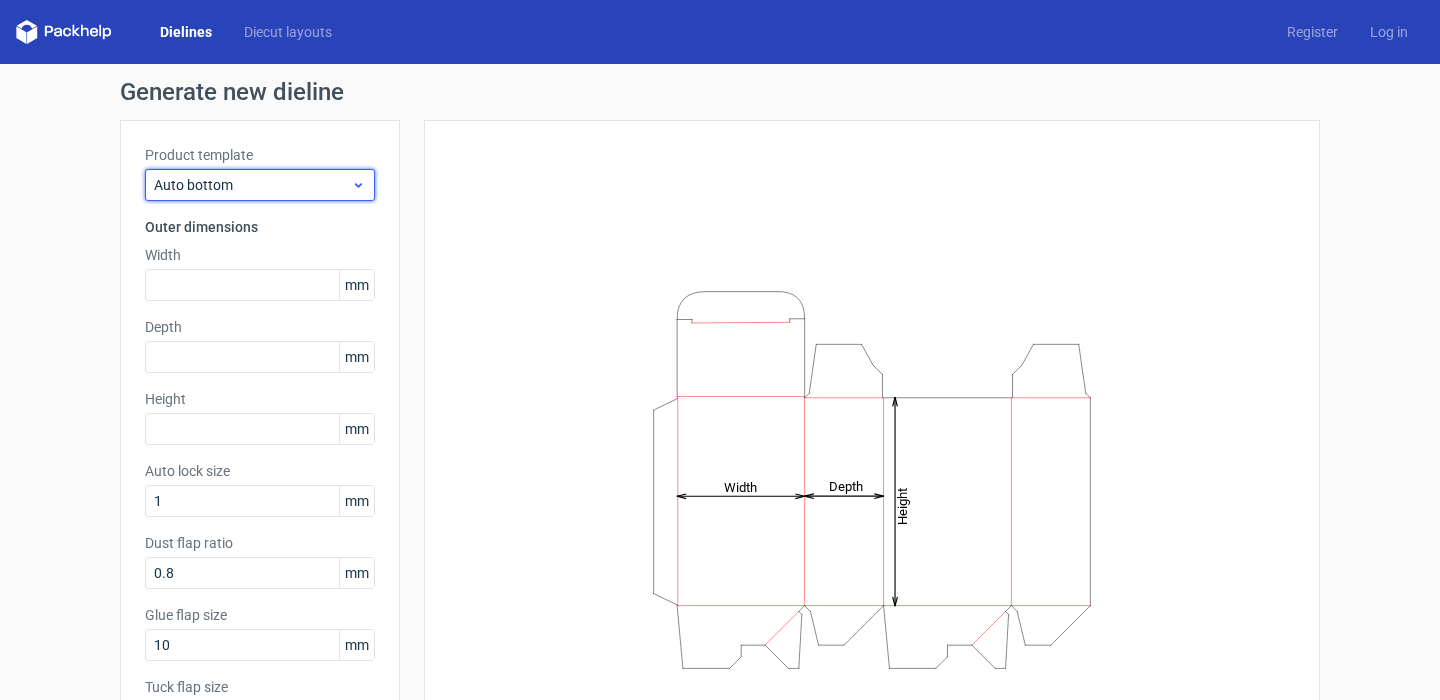 click on "Auto bottom" at bounding box center [252, 185] 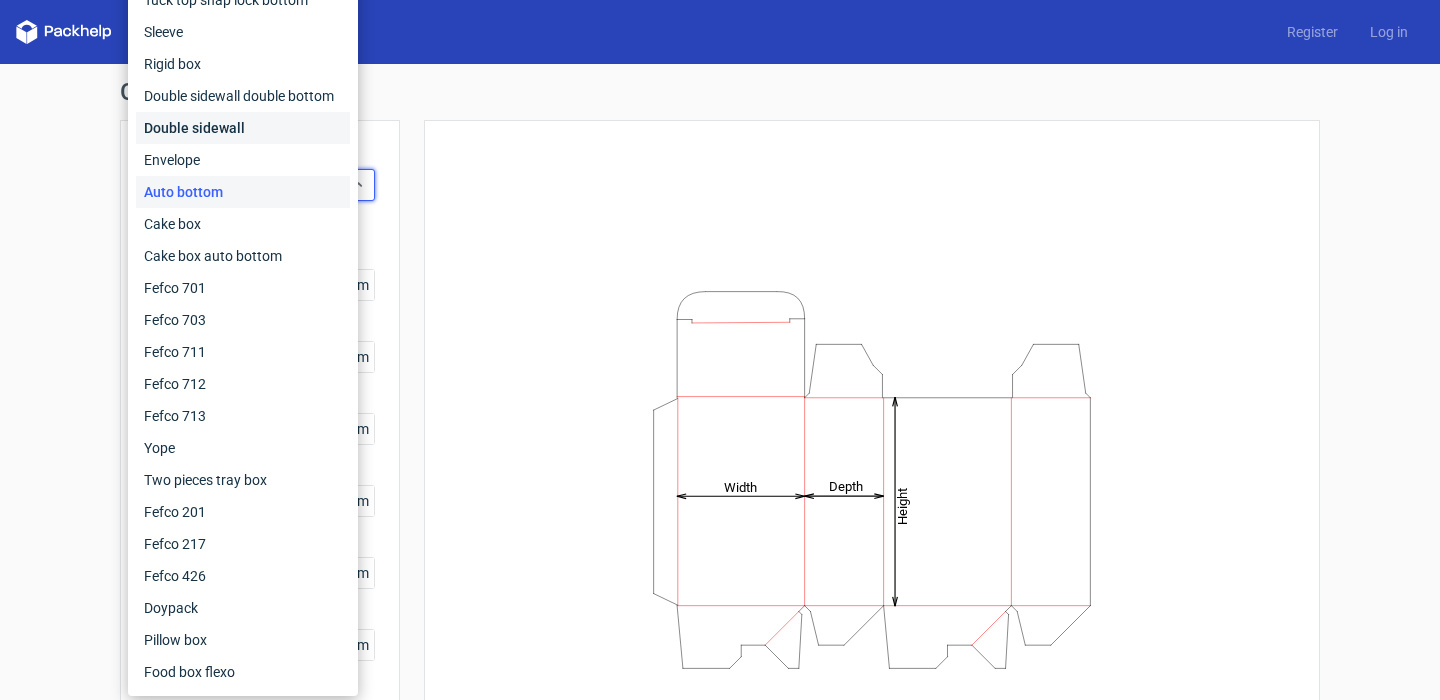 click on "Double sidewall" at bounding box center (243, 128) 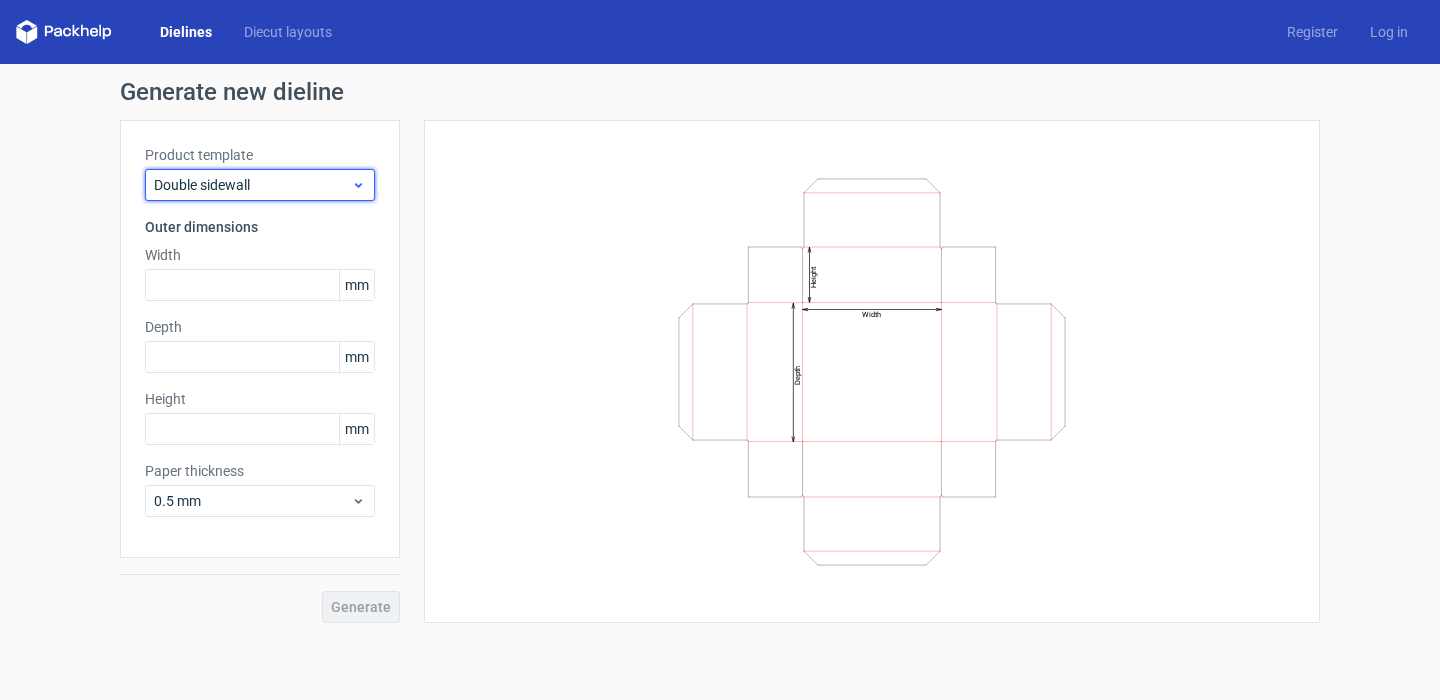 click on "Double sidewall" at bounding box center [252, 185] 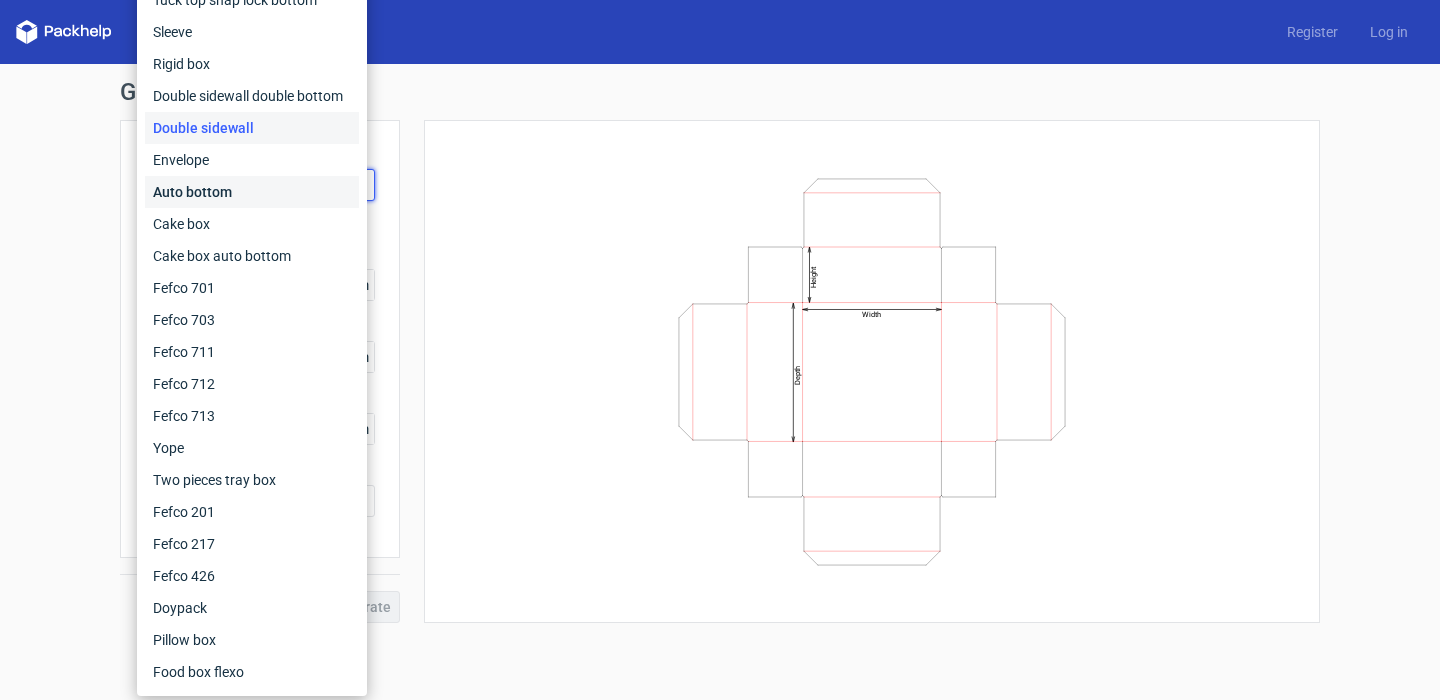 click on "Auto bottom" at bounding box center (252, 192) 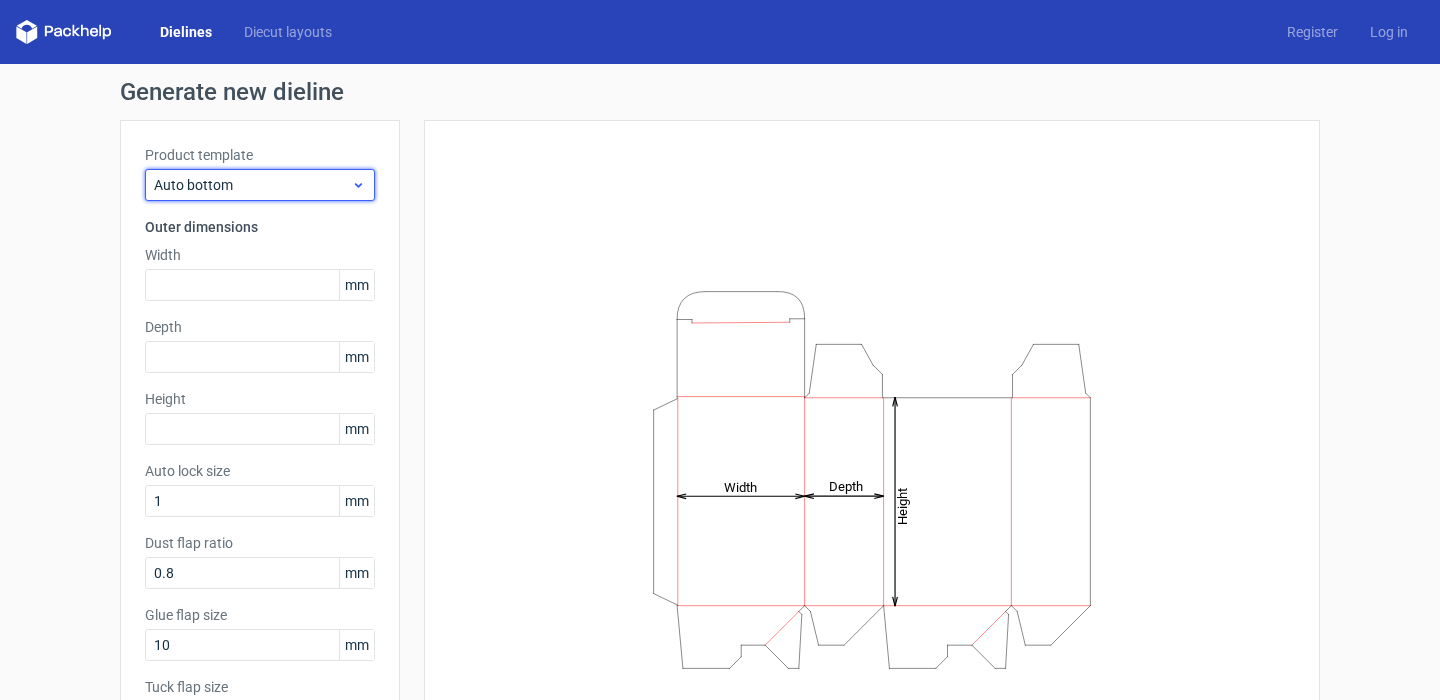 click on "Auto bottom" at bounding box center [252, 185] 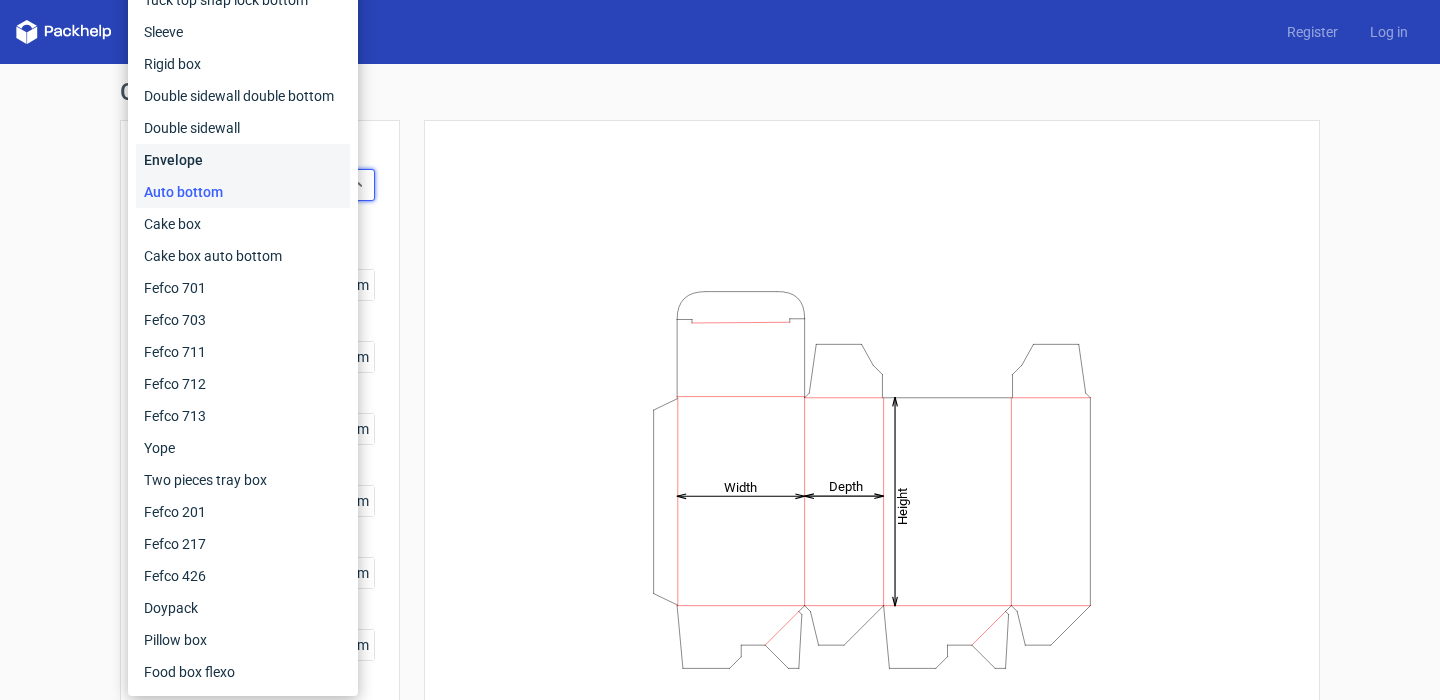 click on "Envelope" at bounding box center [243, 160] 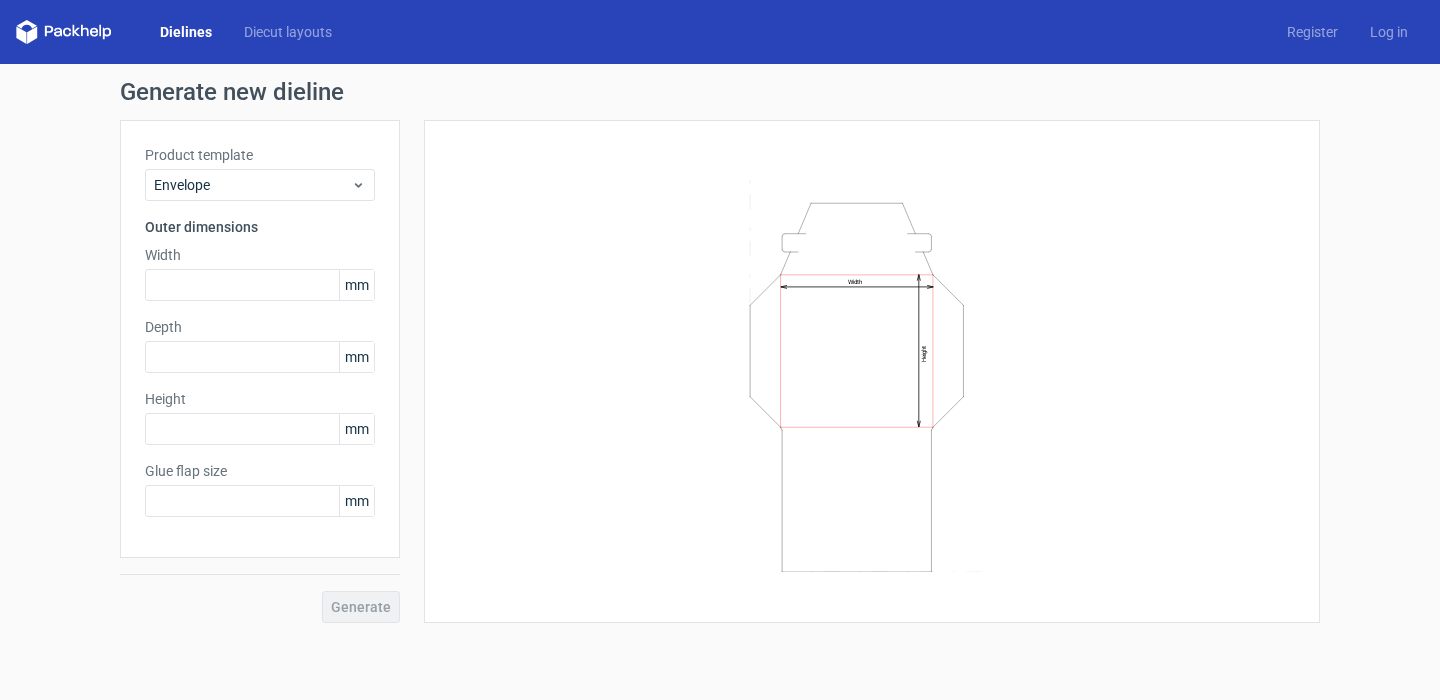 type on "20" 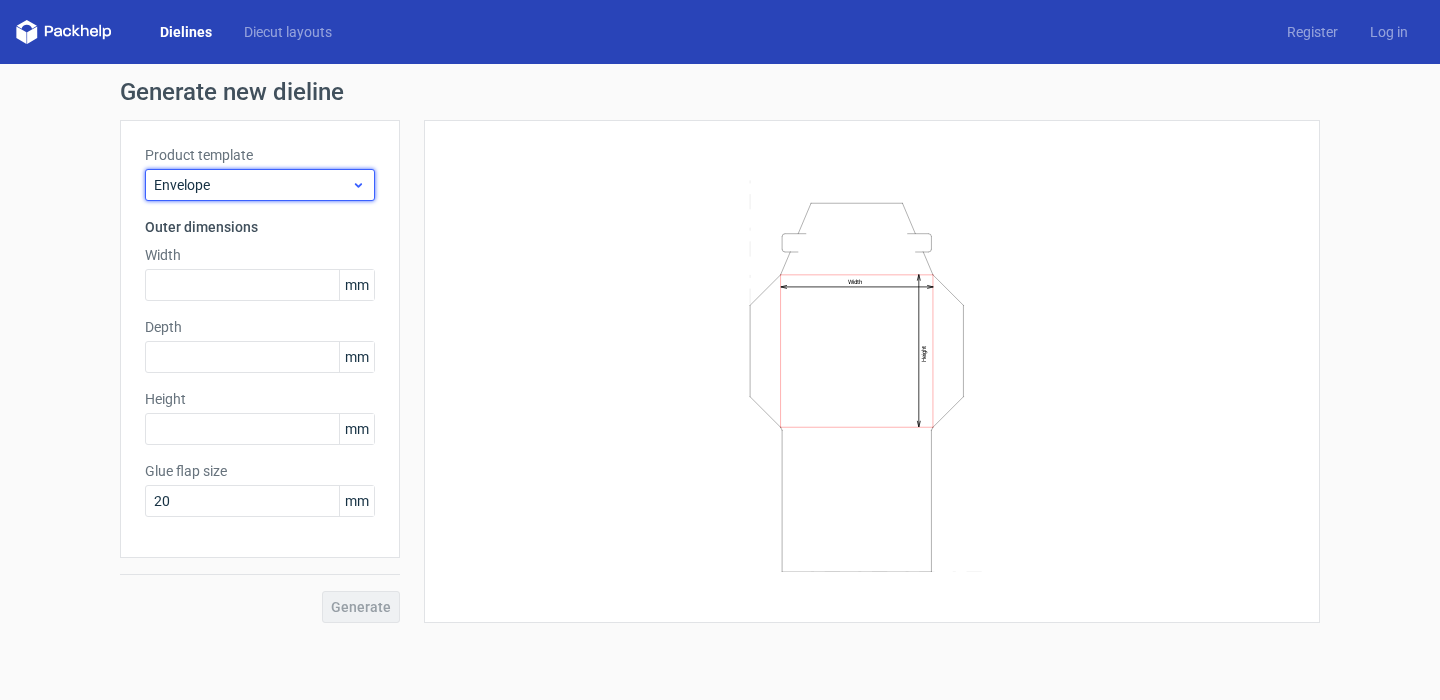 click on "Envelope" at bounding box center (260, 185) 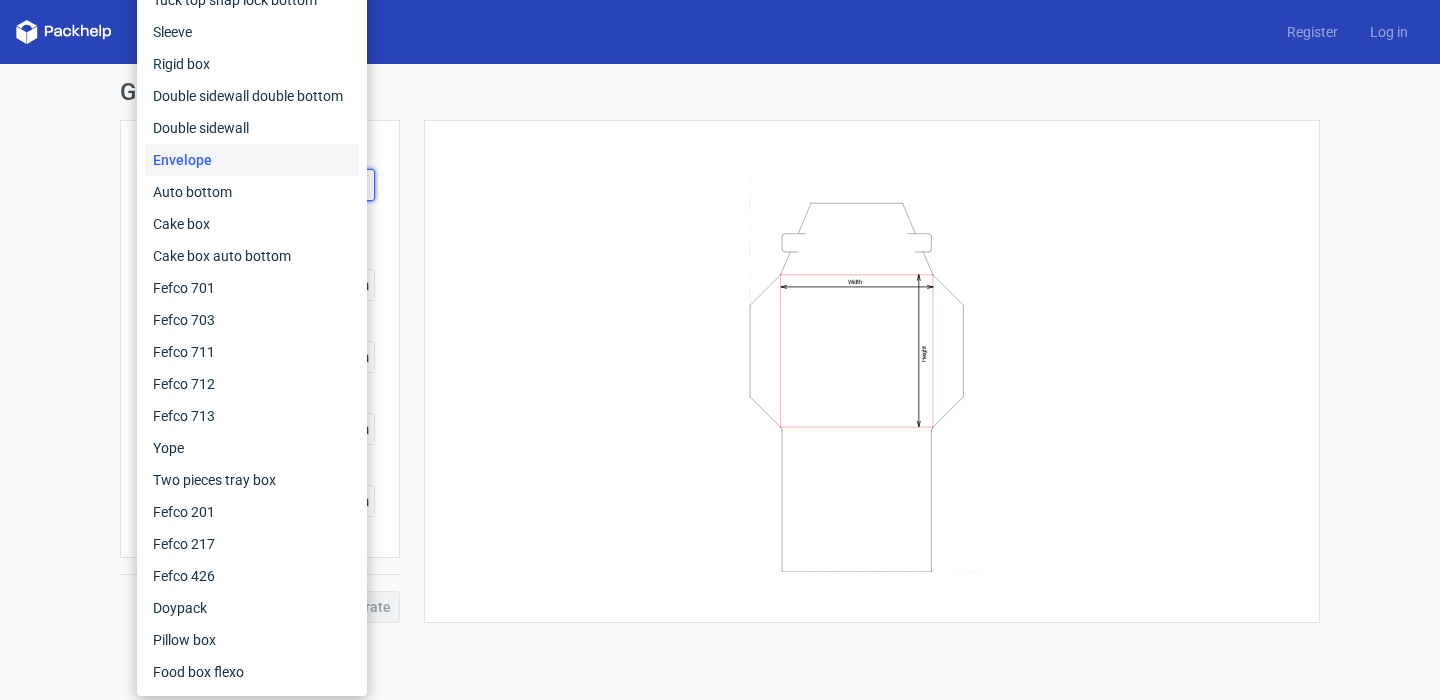 click on "Envelope" at bounding box center (252, 160) 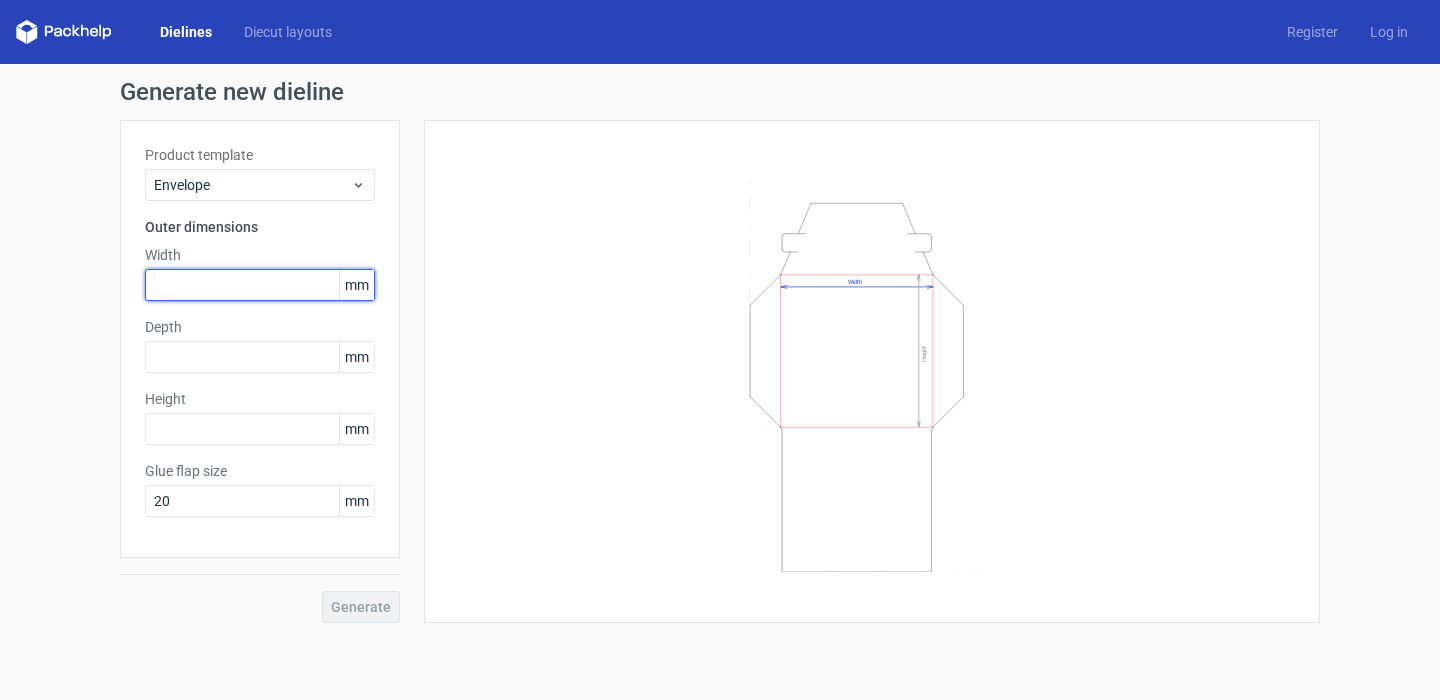 click at bounding box center (260, 285) 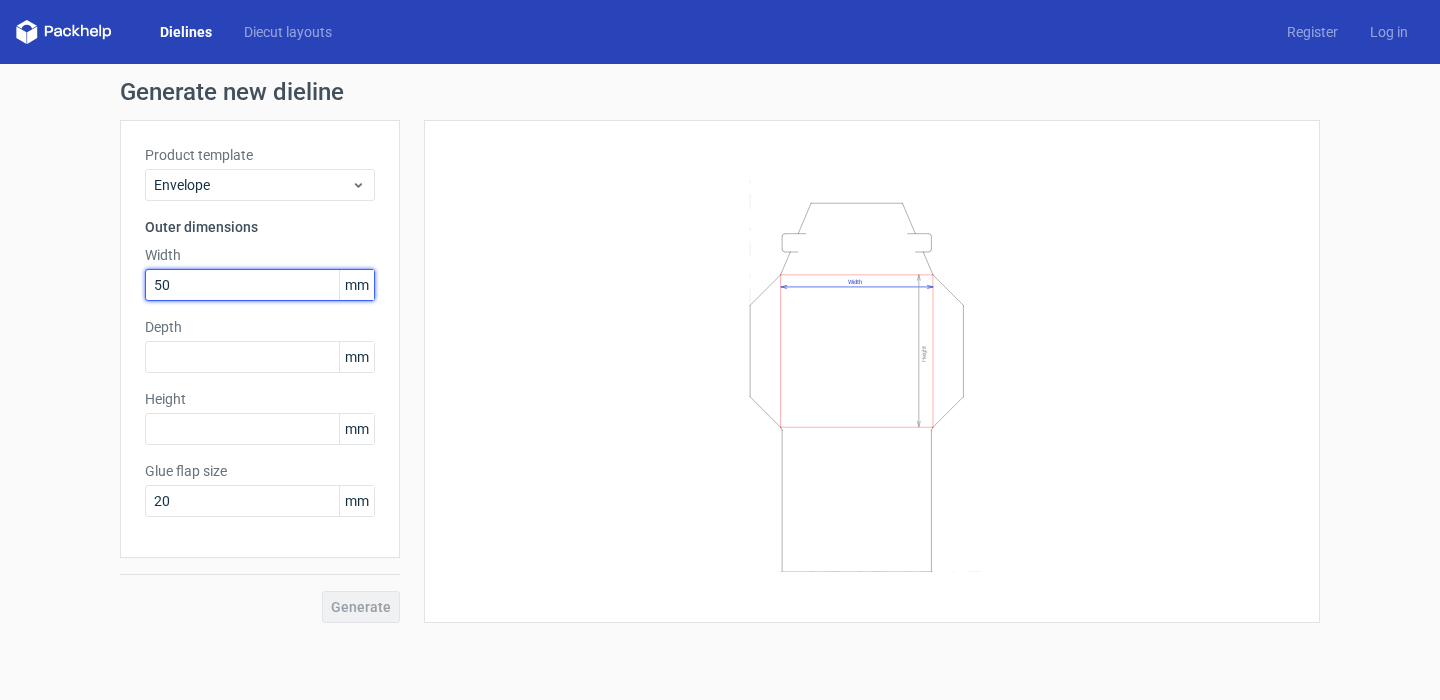 drag, startPoint x: 215, startPoint y: 275, endPoint x: 120, endPoint y: 290, distance: 96.17692 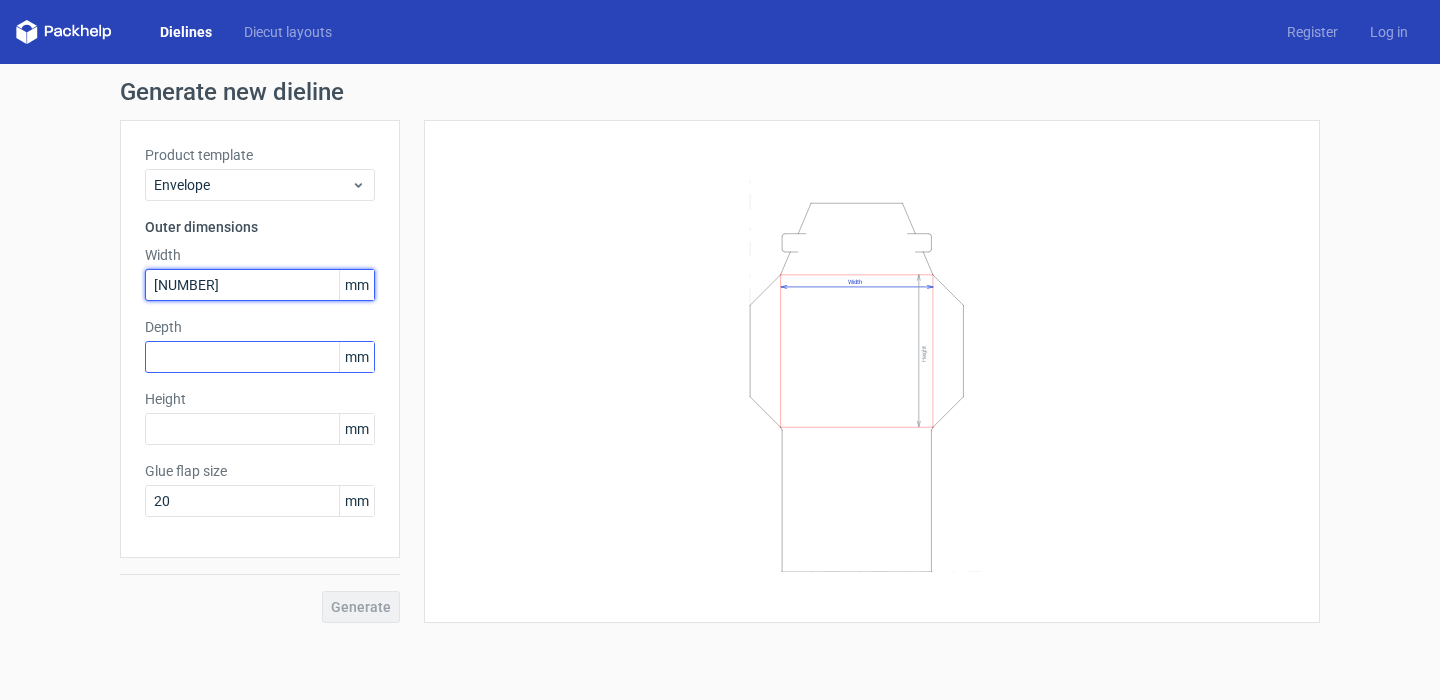 type on "[NUMBER]" 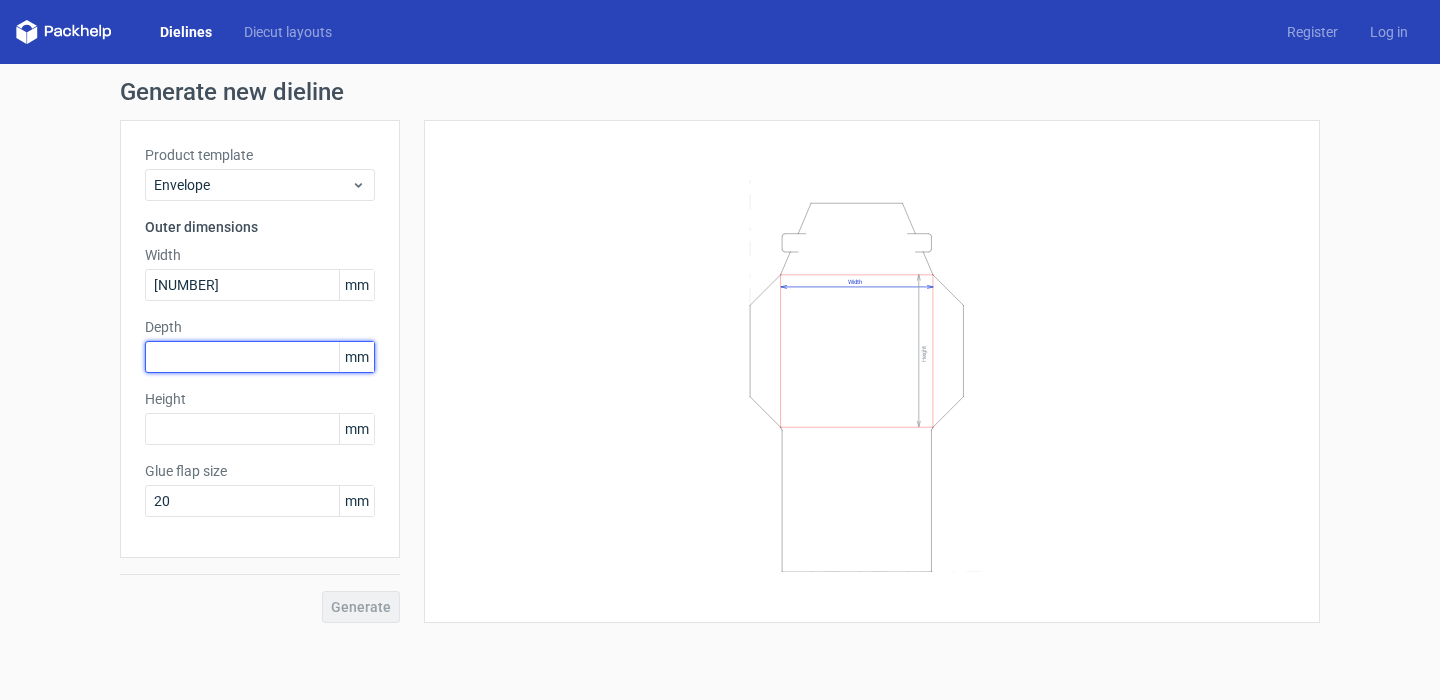 click at bounding box center [260, 357] 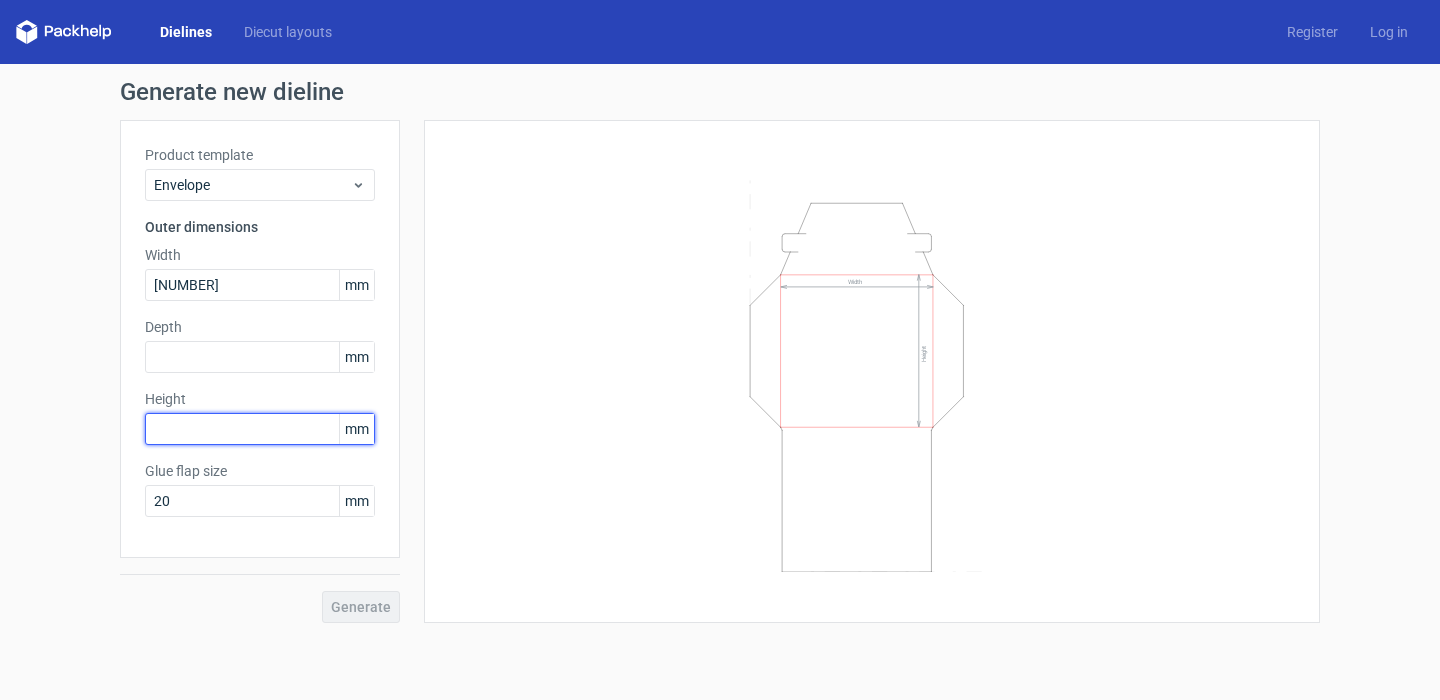 click at bounding box center [260, 429] 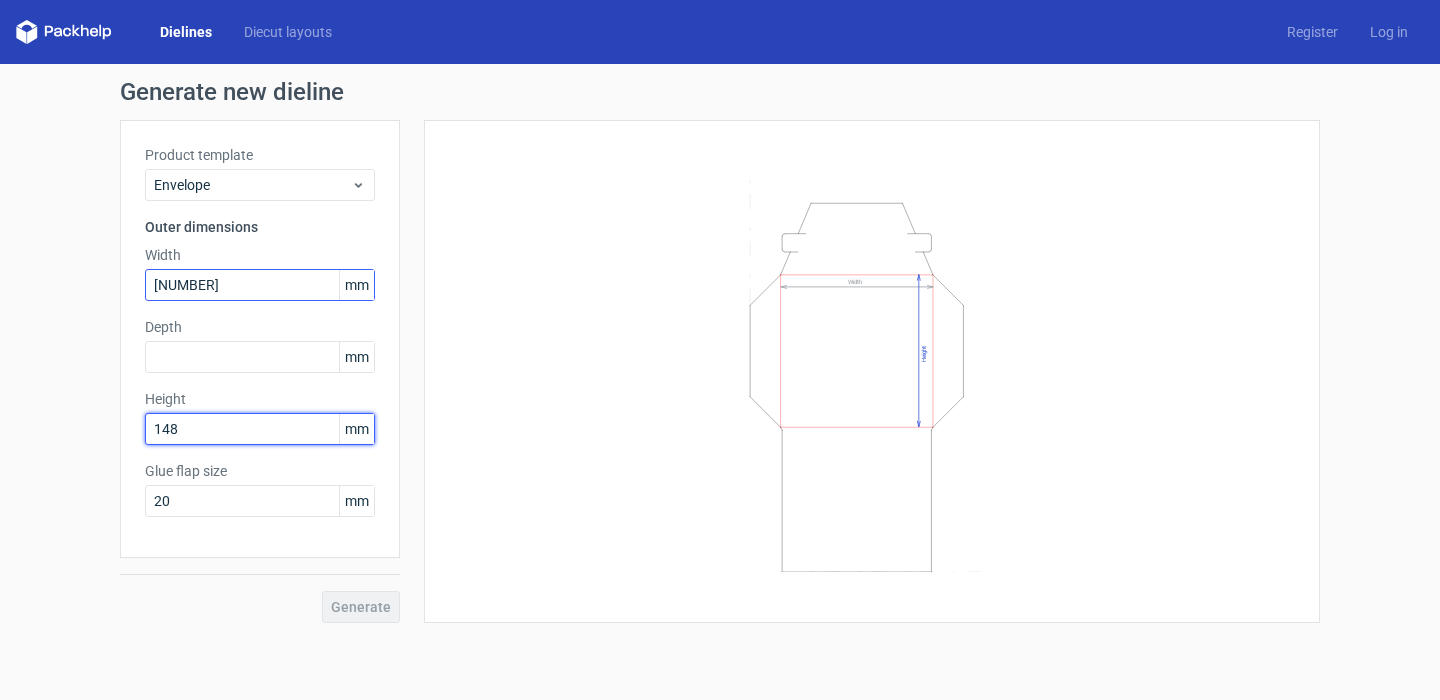 type on "148" 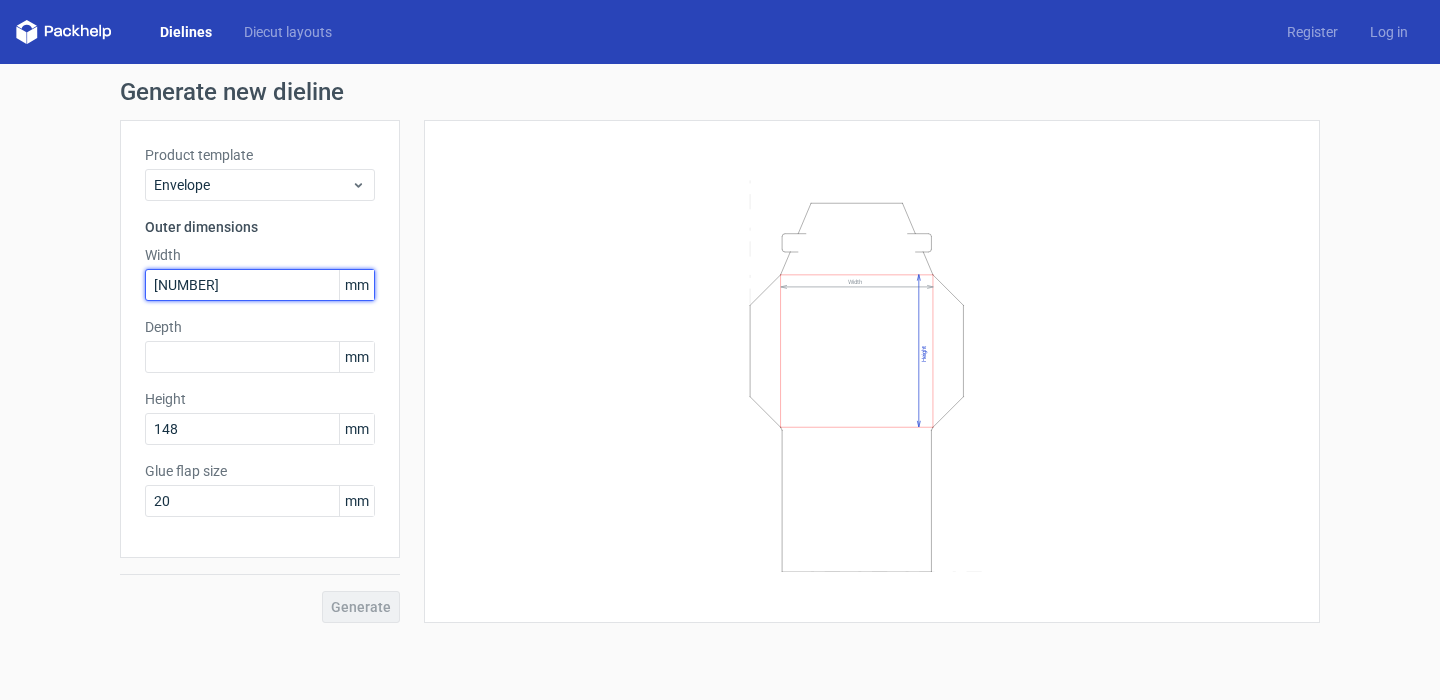 click on "[NUMBER]" at bounding box center [260, 285] 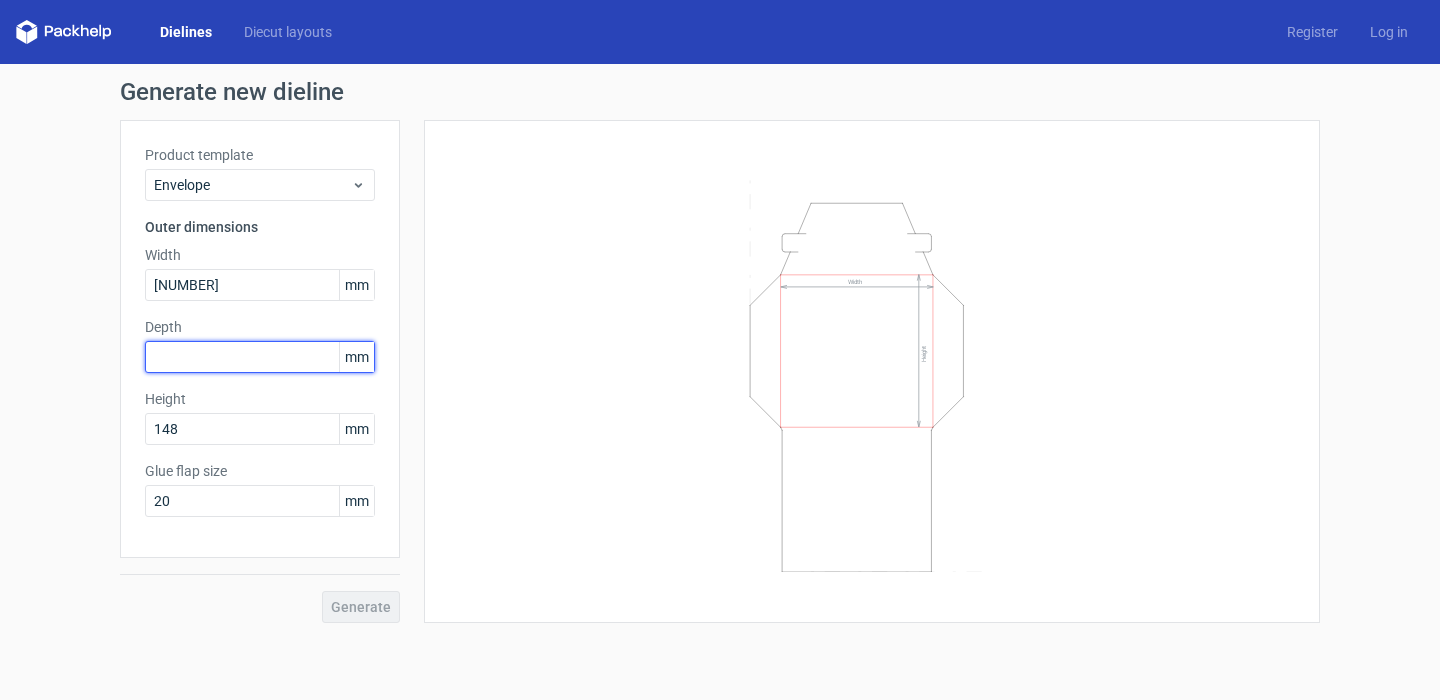 click at bounding box center (260, 357) 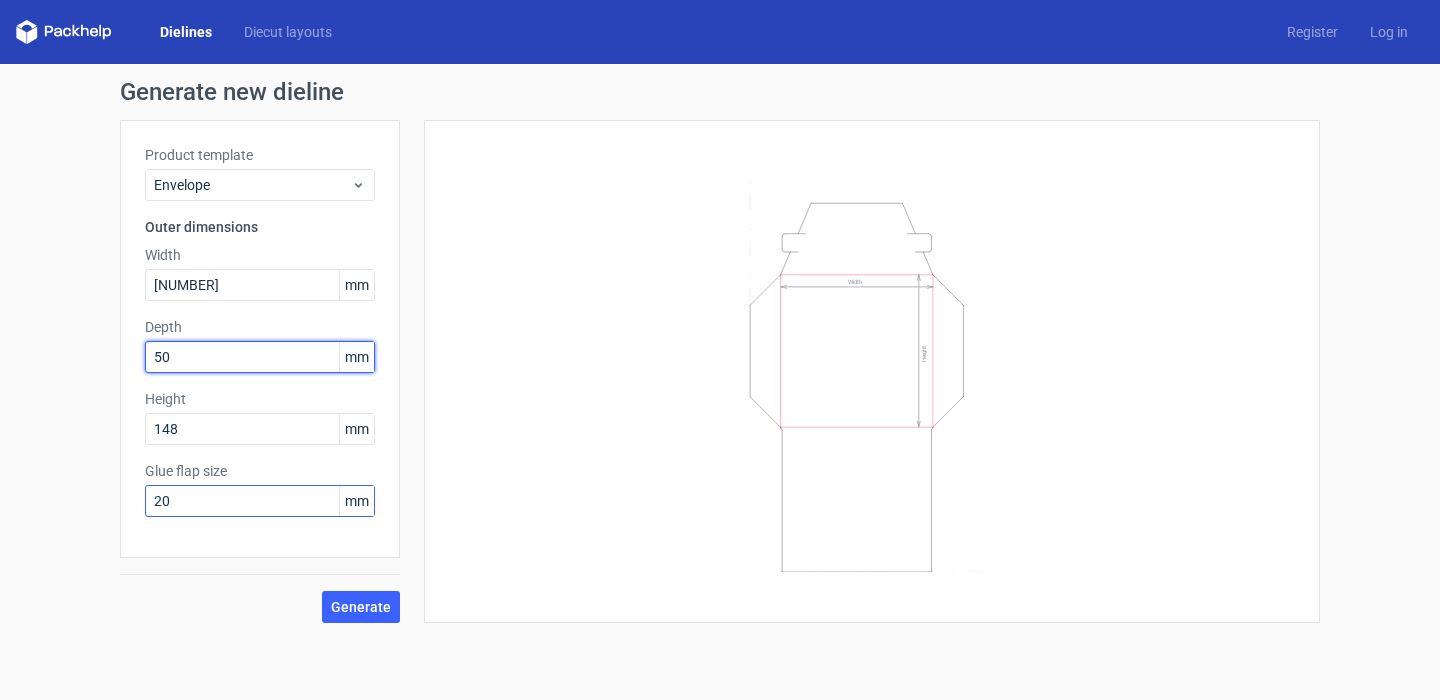 type on "50" 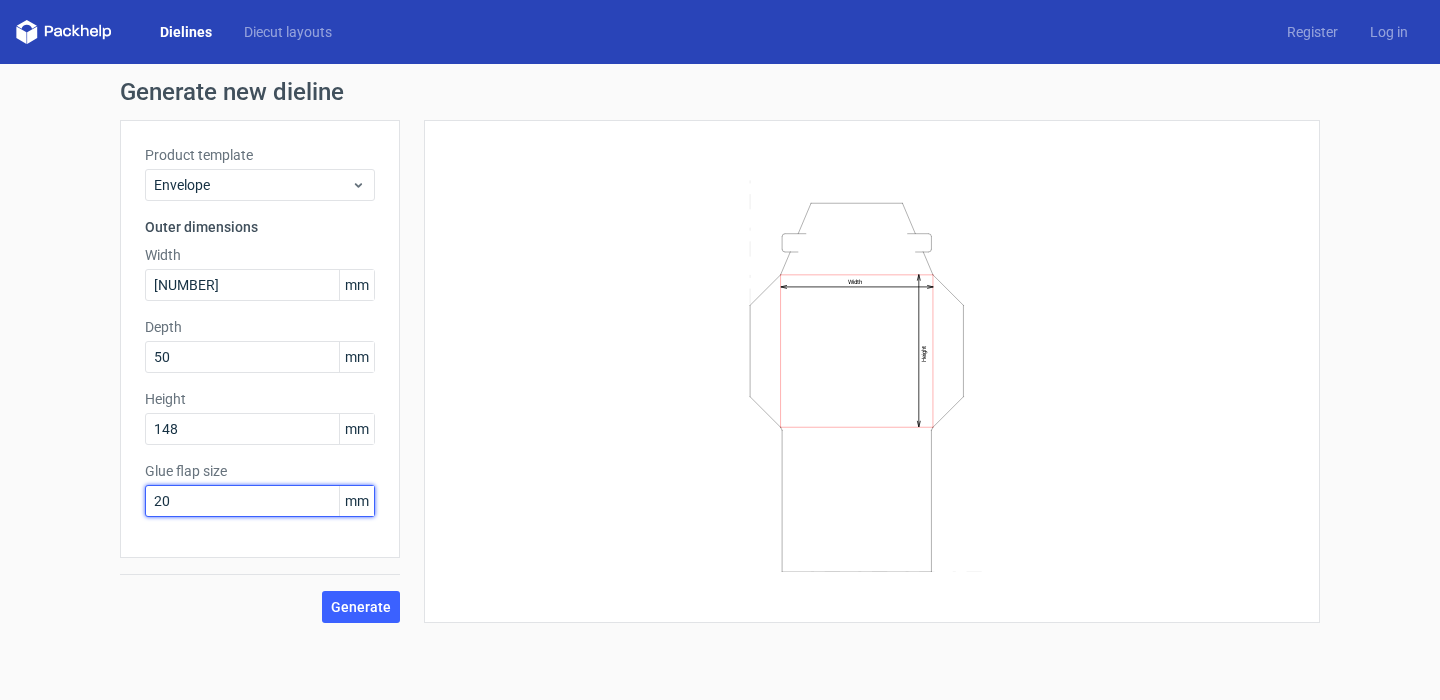 drag, startPoint x: 197, startPoint y: 500, endPoint x: 102, endPoint y: 497, distance: 95.047356 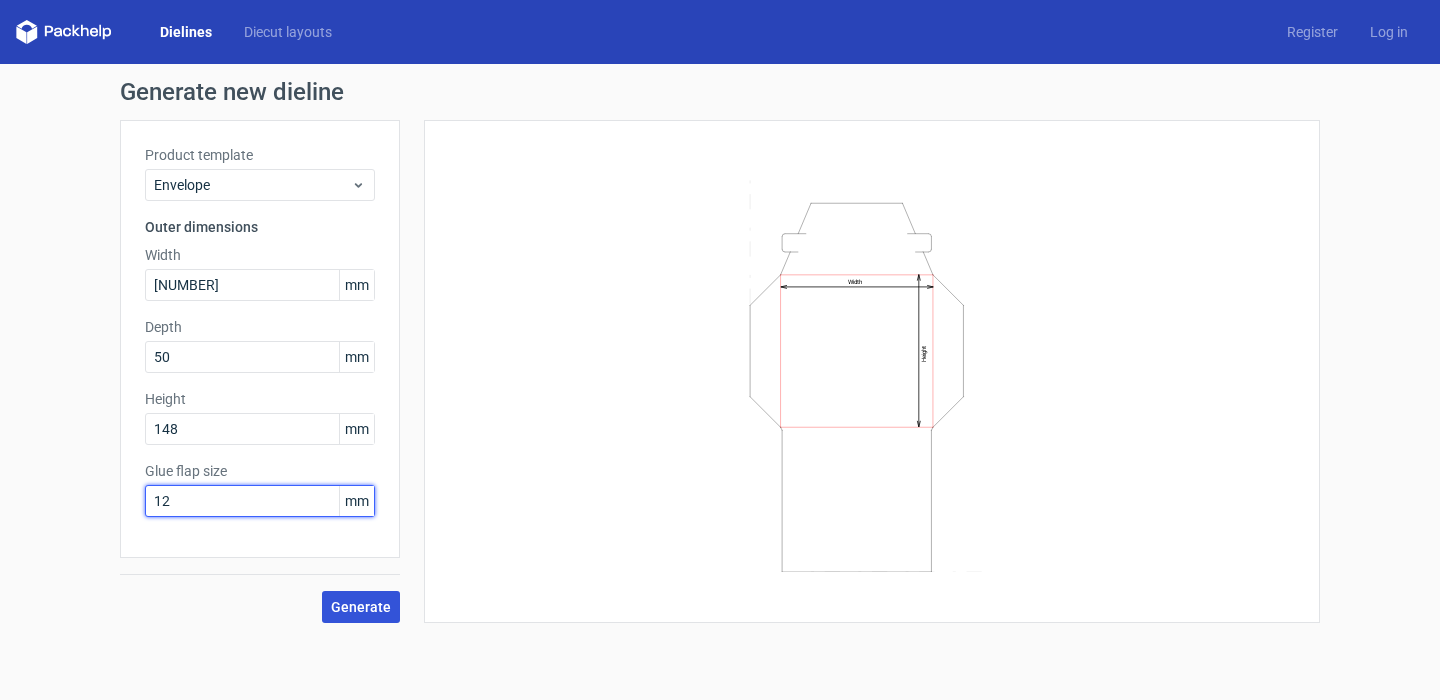 type on "12" 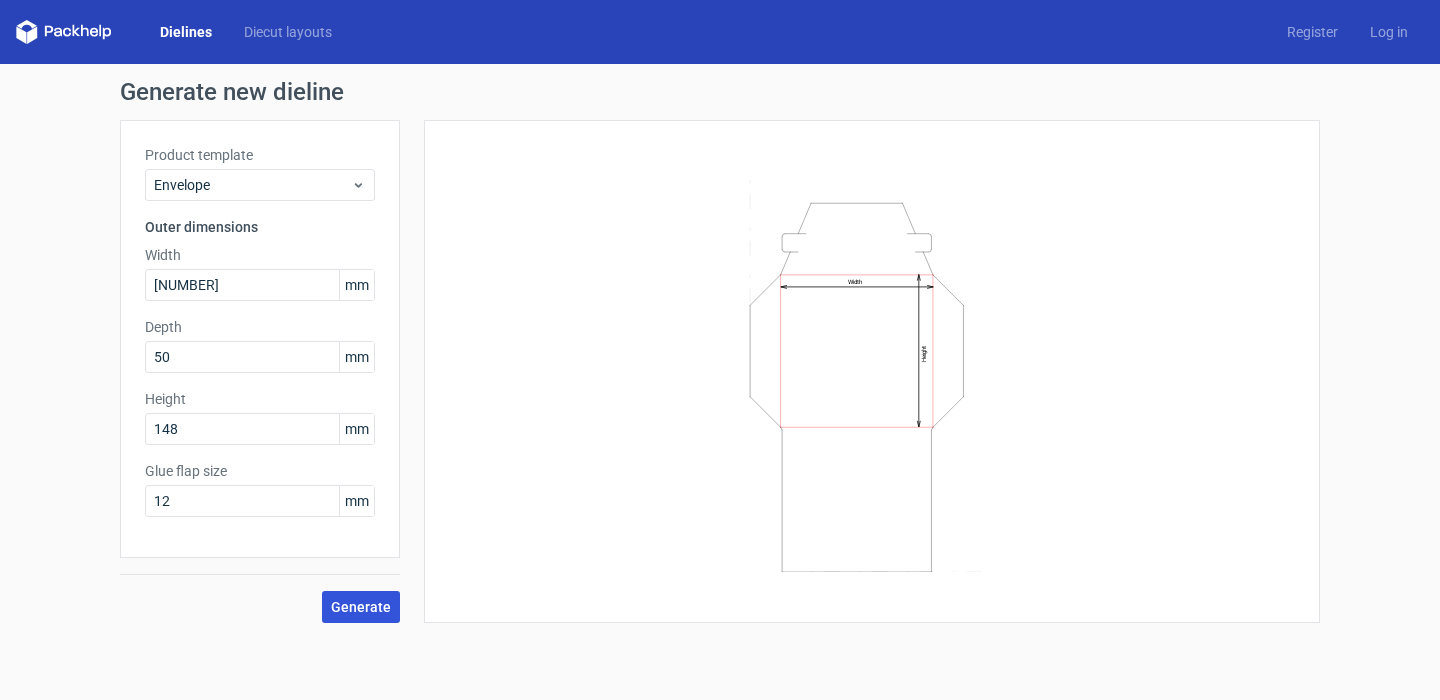 click on "Generate" at bounding box center [361, 607] 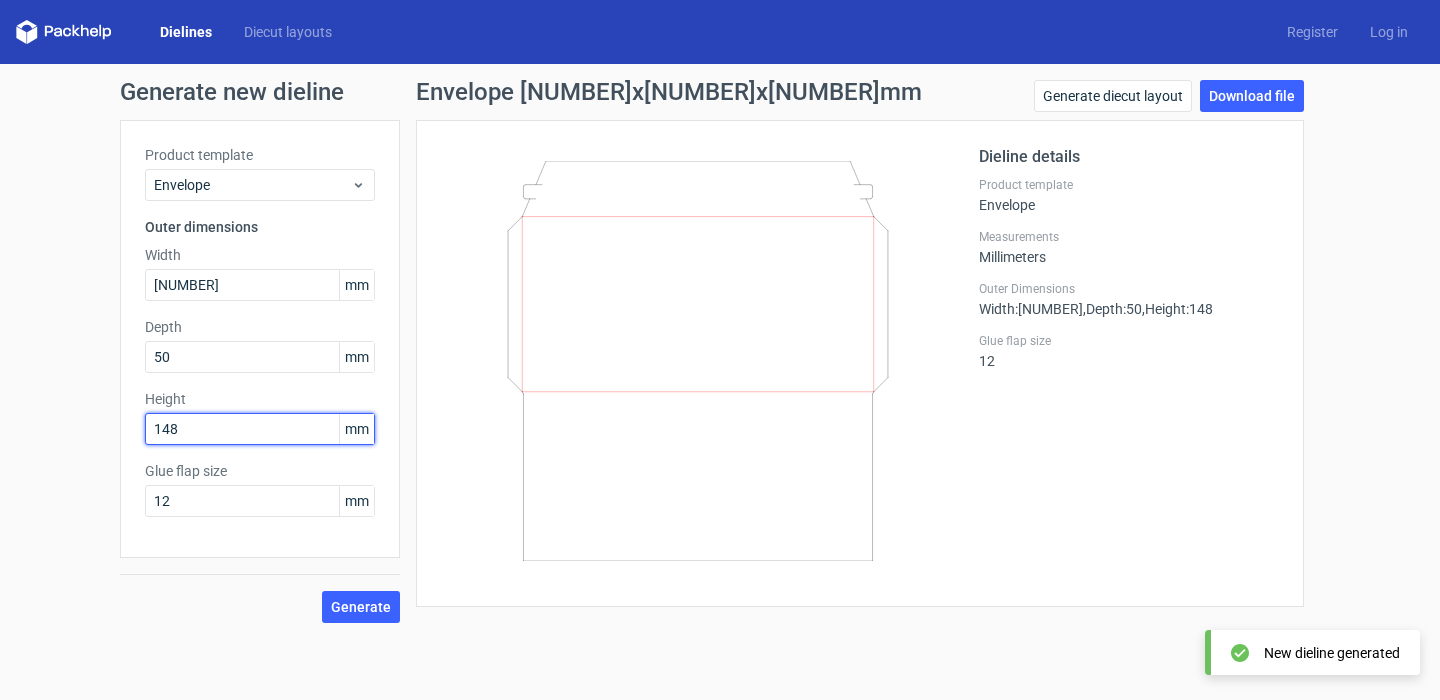 drag, startPoint x: 212, startPoint y: 432, endPoint x: 117, endPoint y: 427, distance: 95.131485 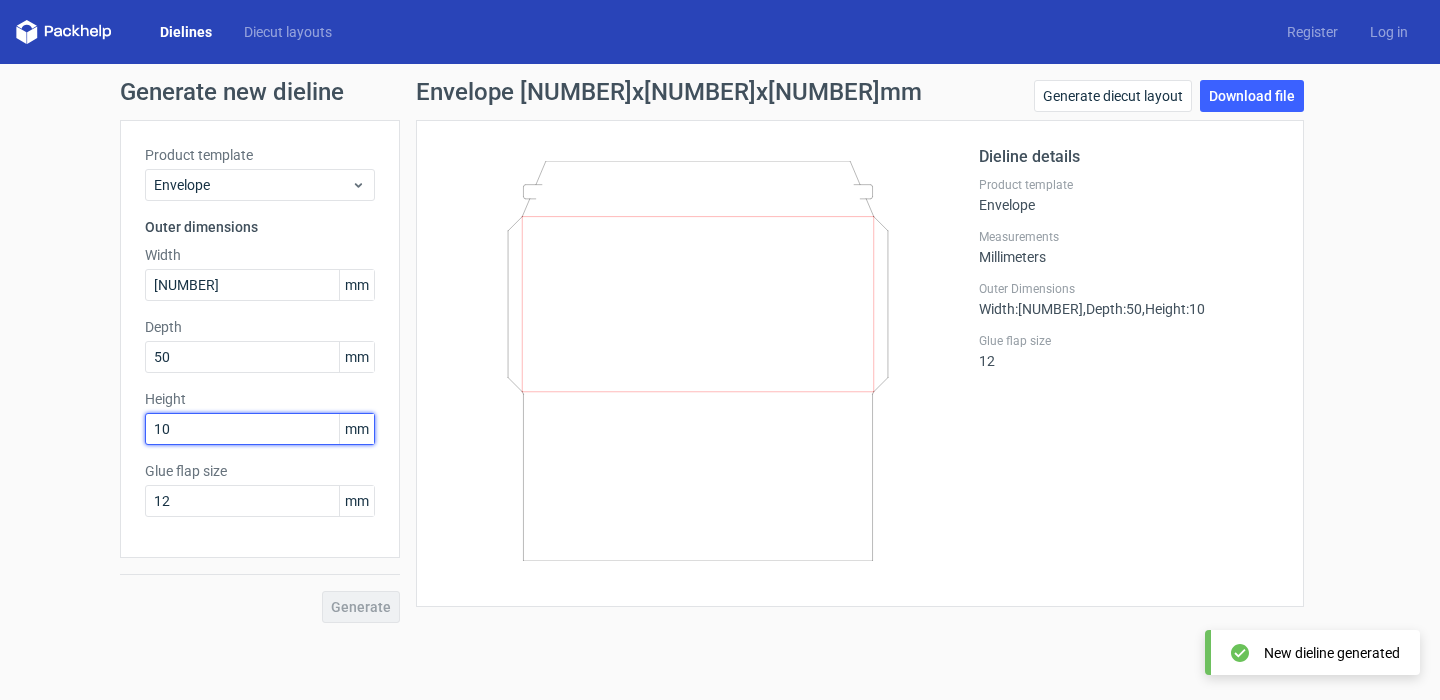 type on "1" 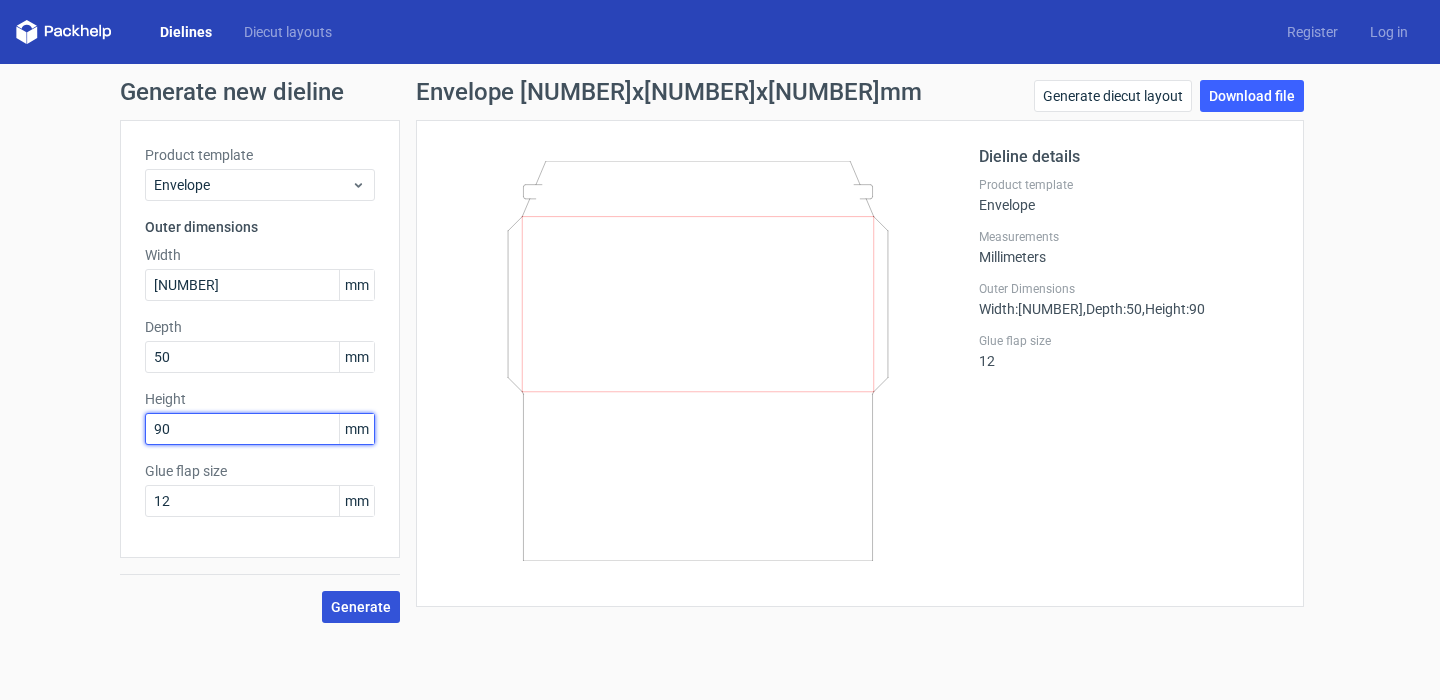 type on "90" 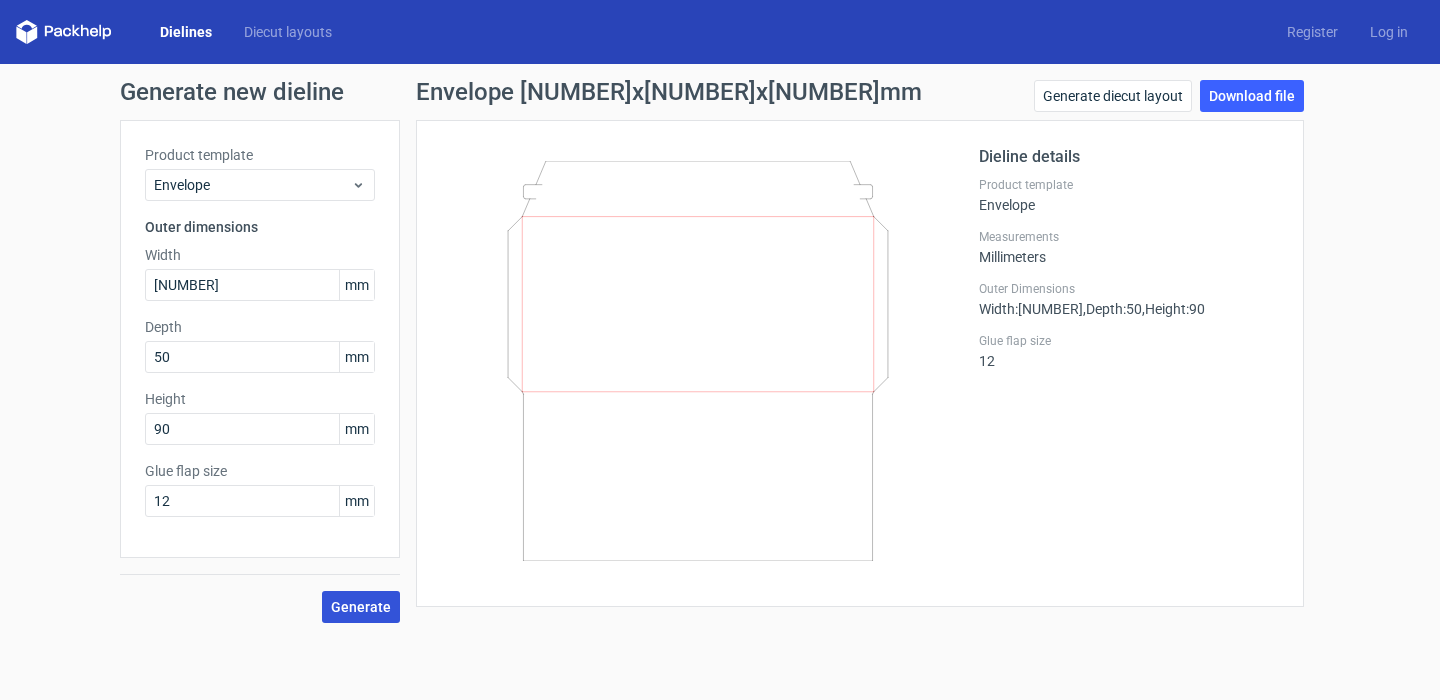 click on "Generate" at bounding box center (361, 607) 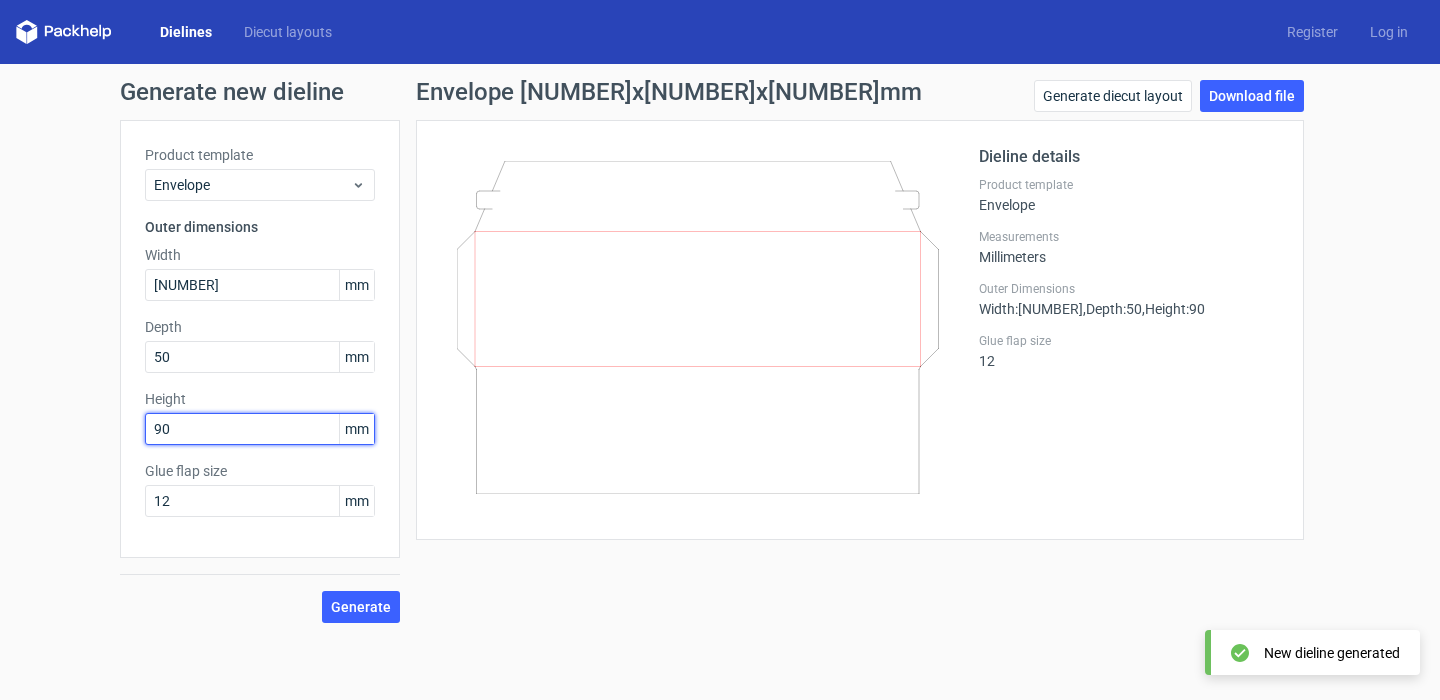 drag, startPoint x: 203, startPoint y: 431, endPoint x: 100, endPoint y: 438, distance: 103.23759 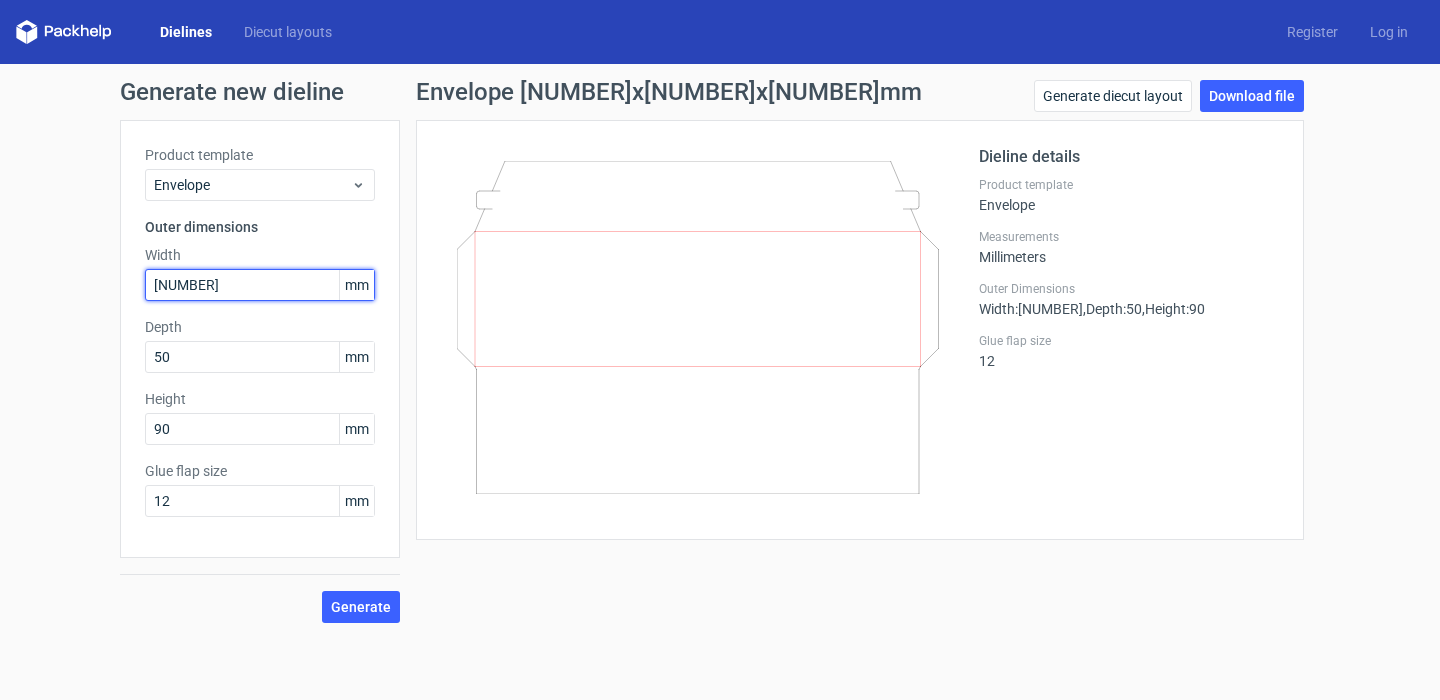 drag, startPoint x: 235, startPoint y: 285, endPoint x: 0, endPoint y: 312, distance: 236.54597 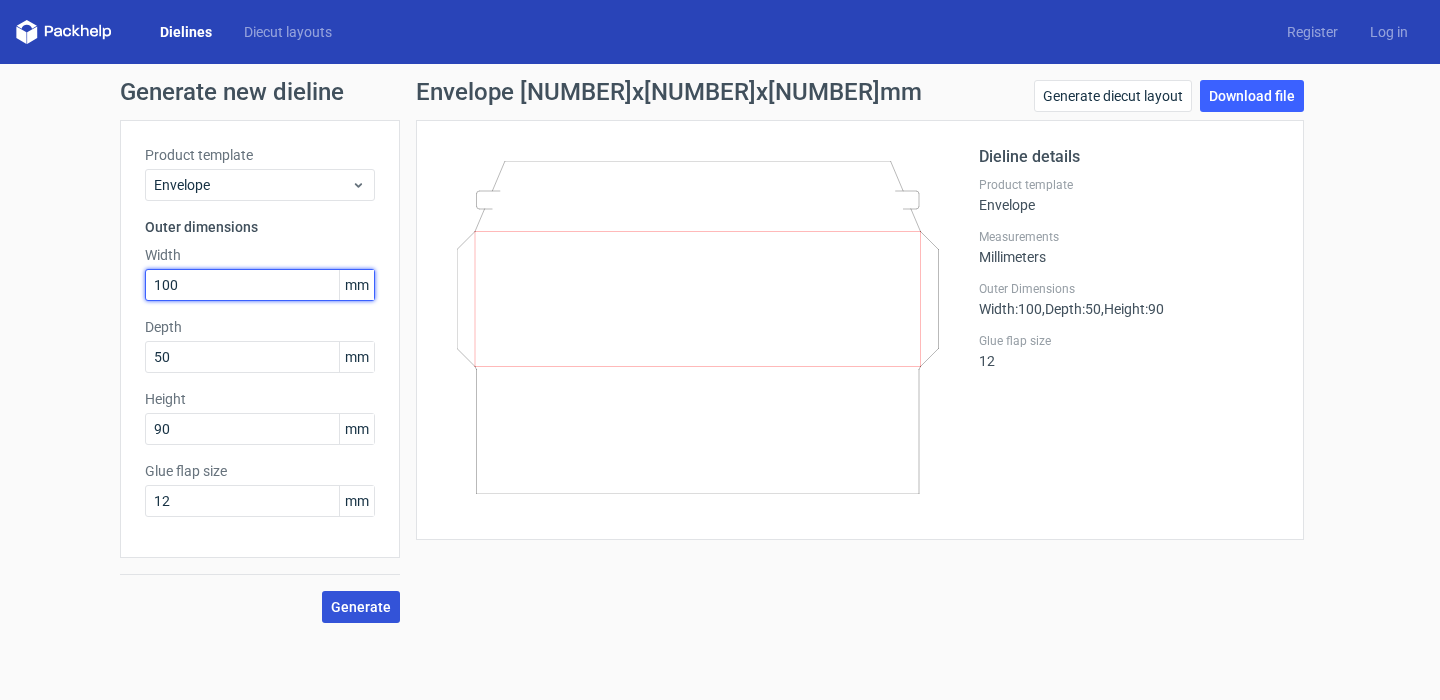 type on "100" 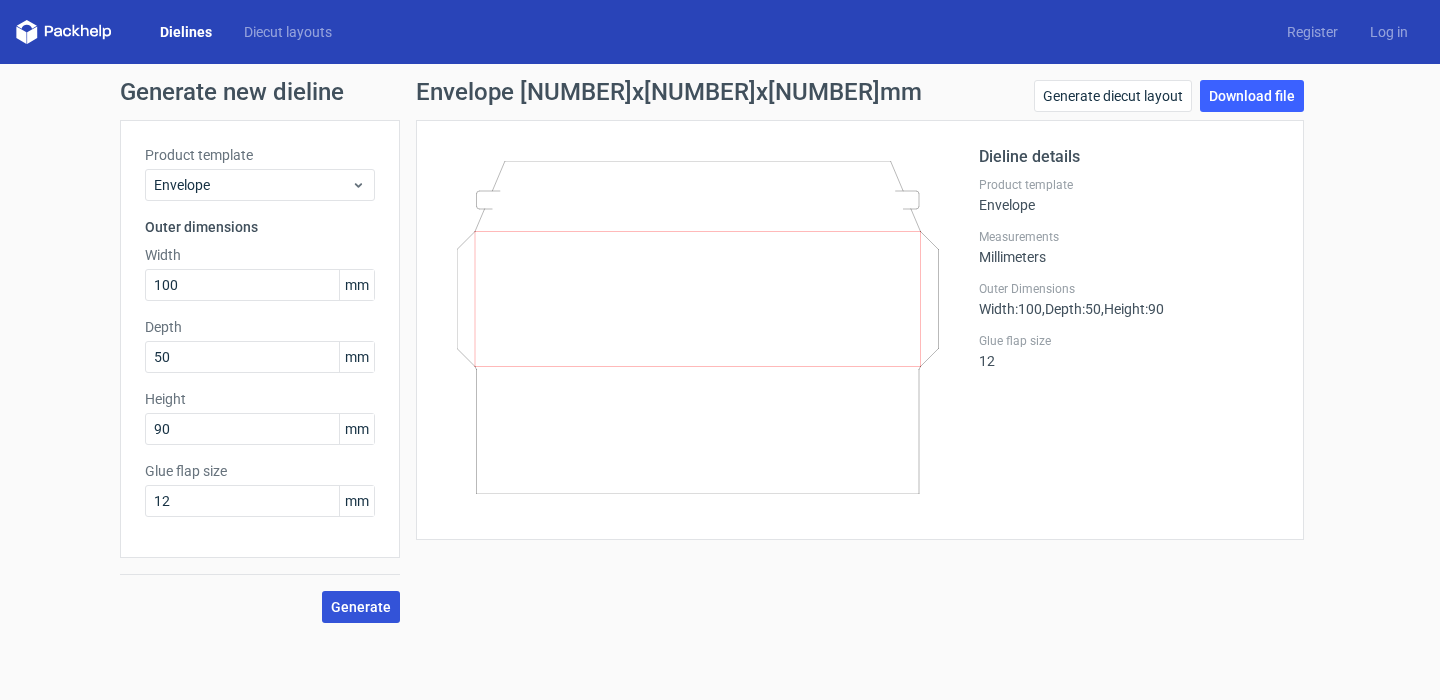 click on "Generate" at bounding box center [361, 607] 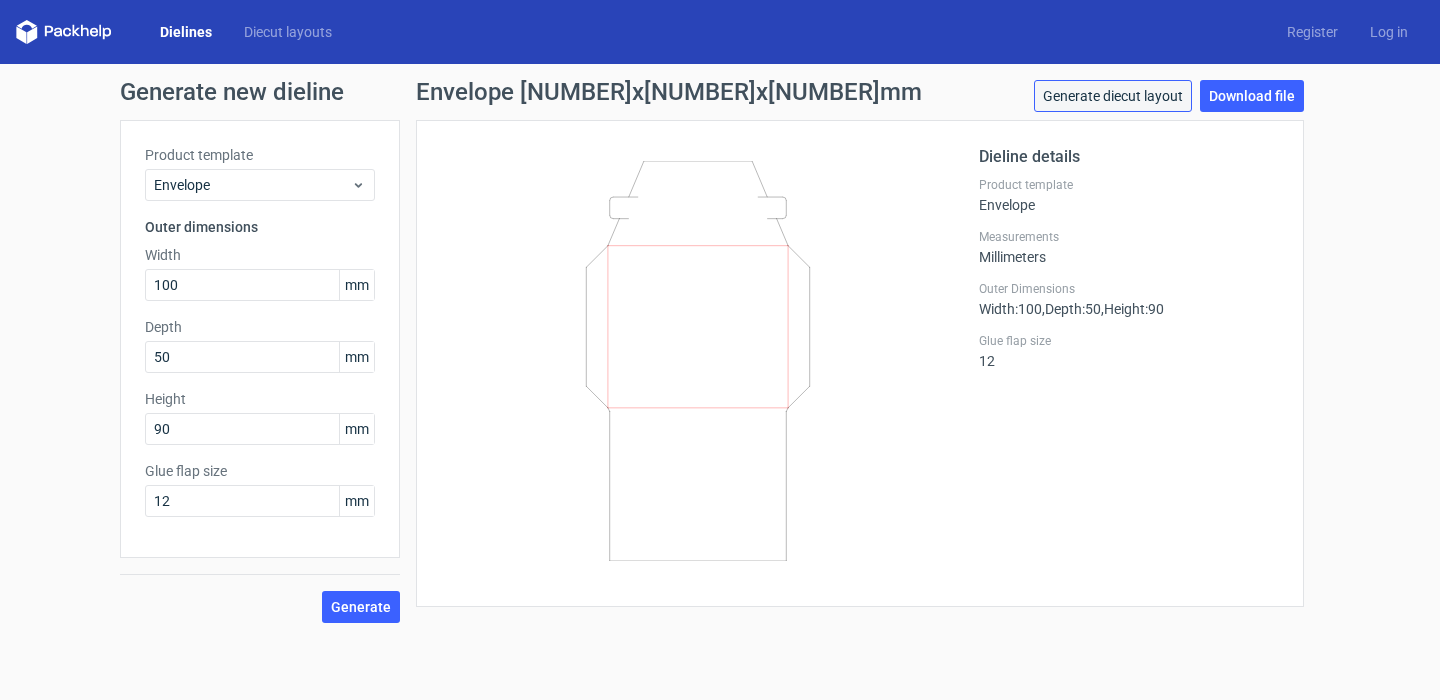 click on "Generate diecut layout" at bounding box center [1113, 96] 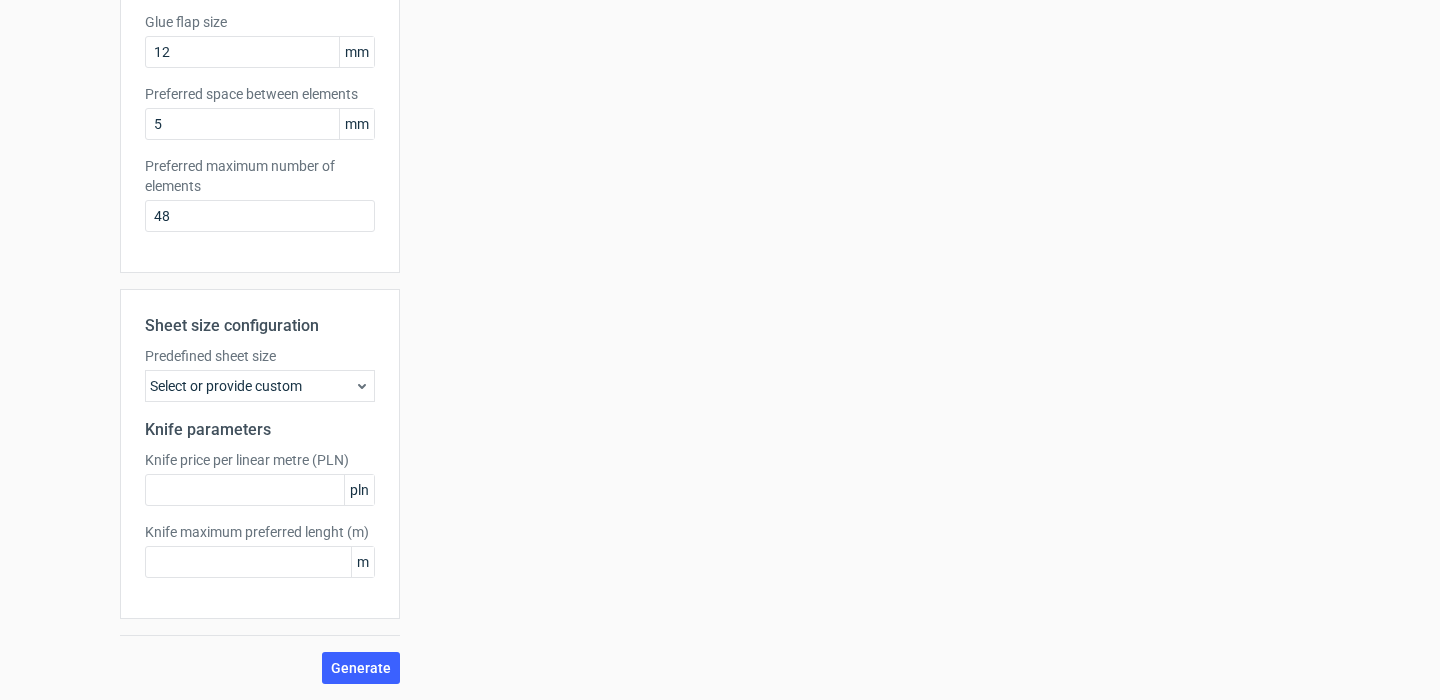 scroll, scrollTop: 0, scrollLeft: 0, axis: both 